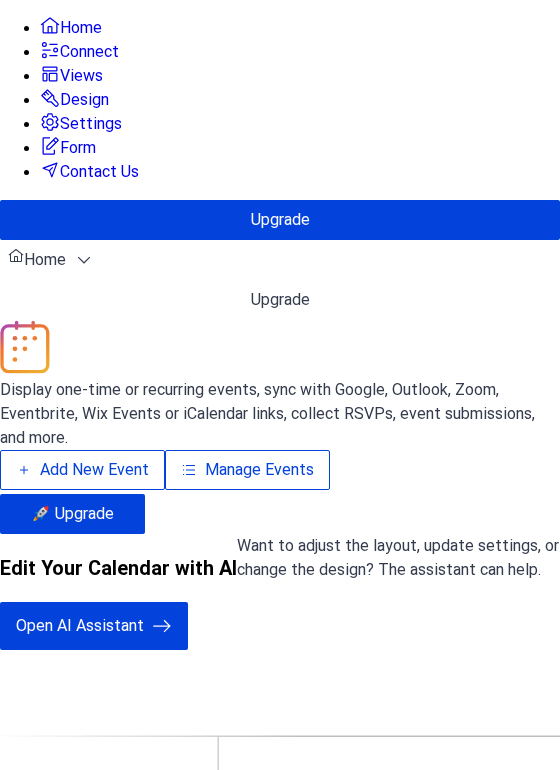 scroll, scrollTop: 0, scrollLeft: 0, axis: both 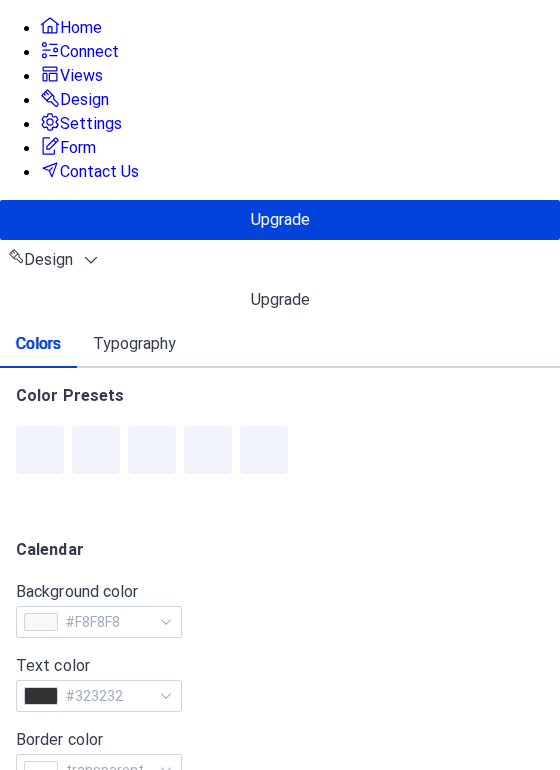 click on "Design" at bounding box center [84, 100] 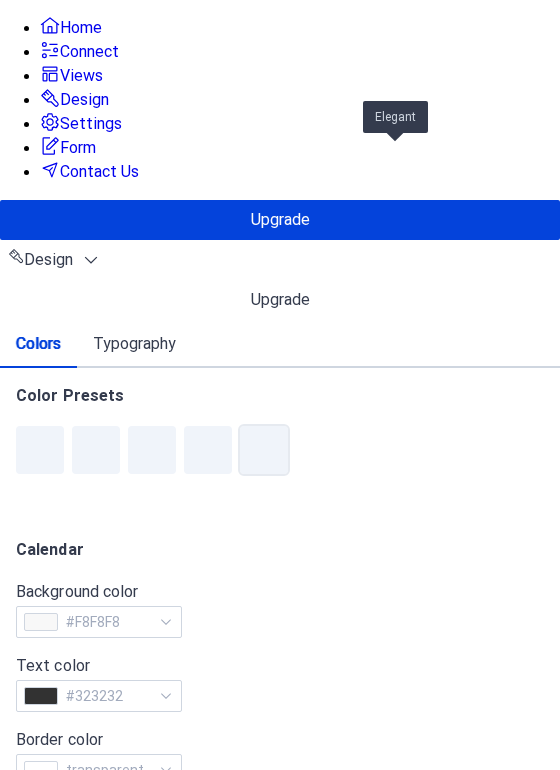 click at bounding box center [264, 450] 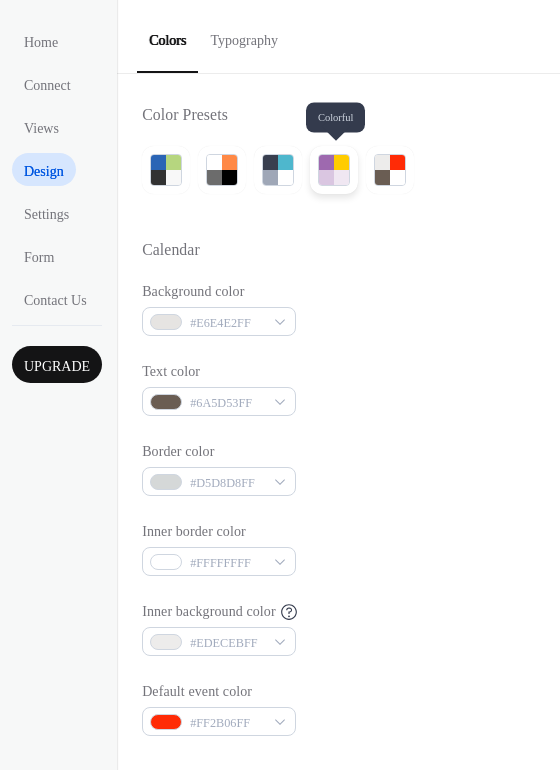 click at bounding box center [341, 177] 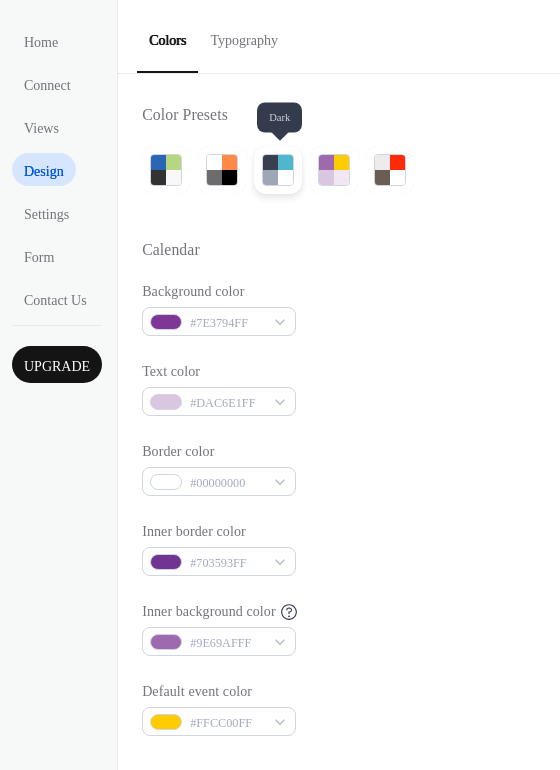 click at bounding box center (270, 177) 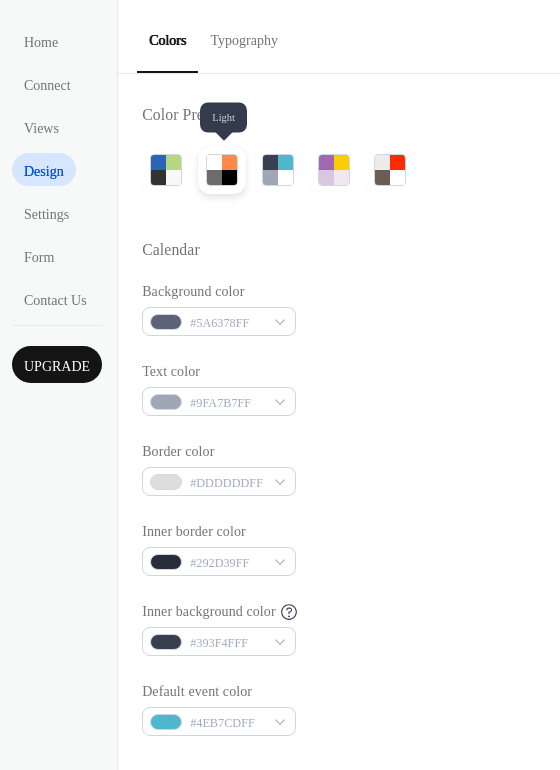 click at bounding box center (214, 177) 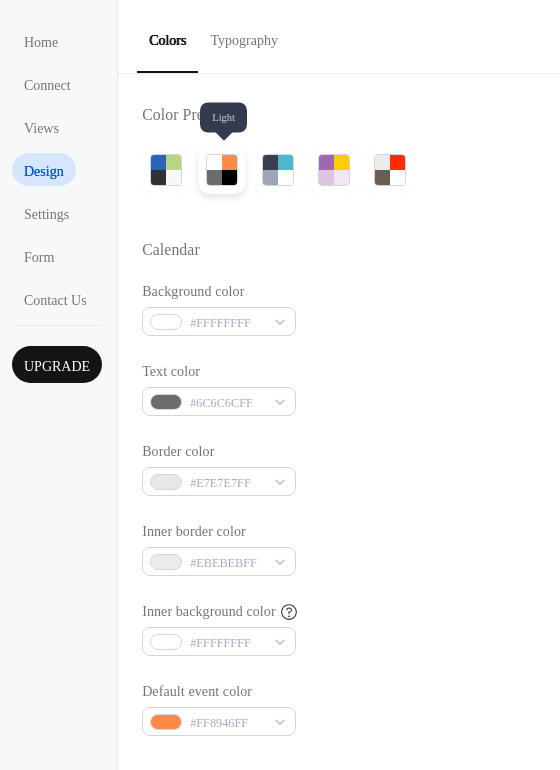click at bounding box center [214, 177] 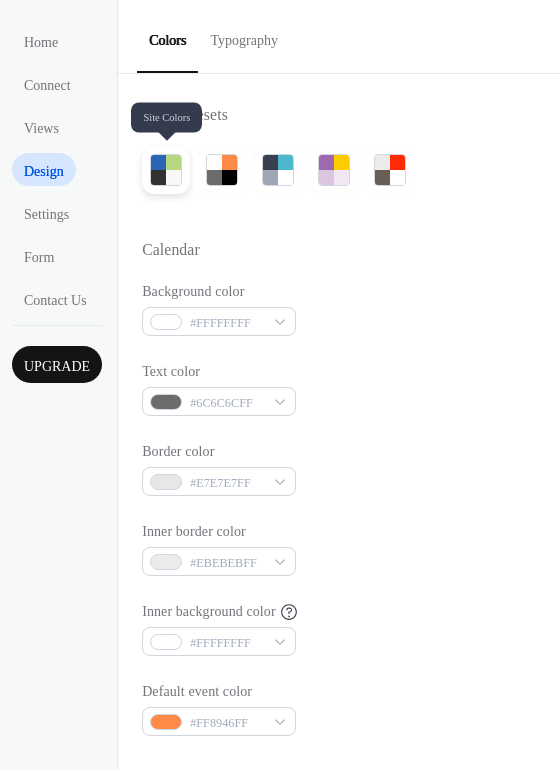 click at bounding box center [158, 177] 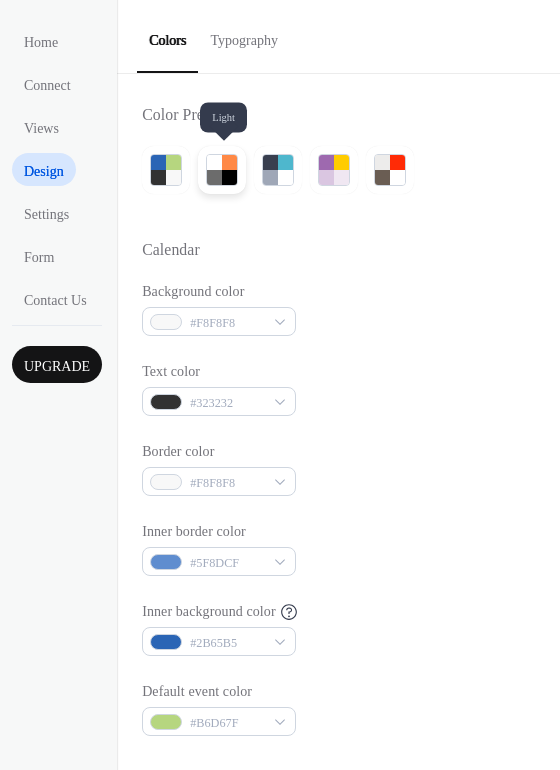 click at bounding box center [229, 177] 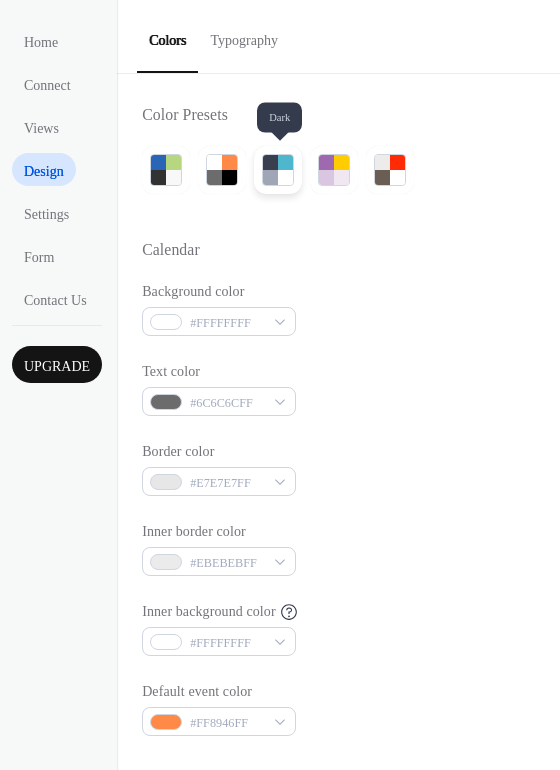 click at bounding box center (285, 162) 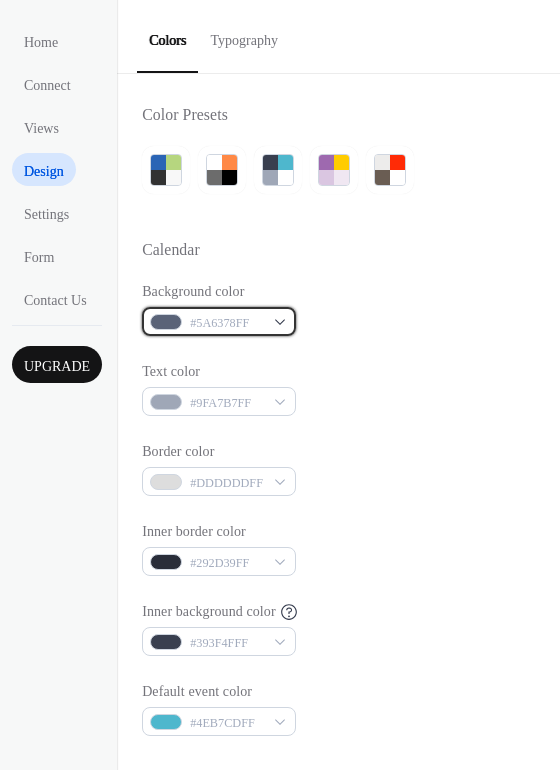 click on "#5A6378FF" at bounding box center (219, 321) 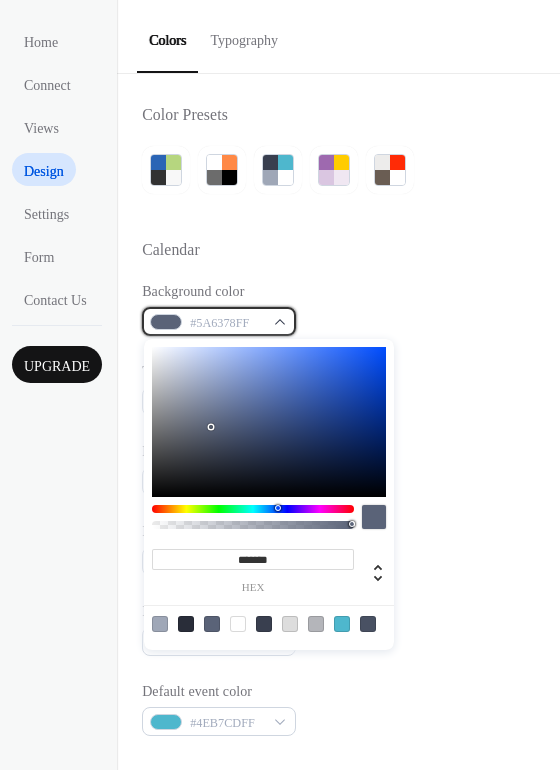 click on "#5A6378FF" at bounding box center (219, 321) 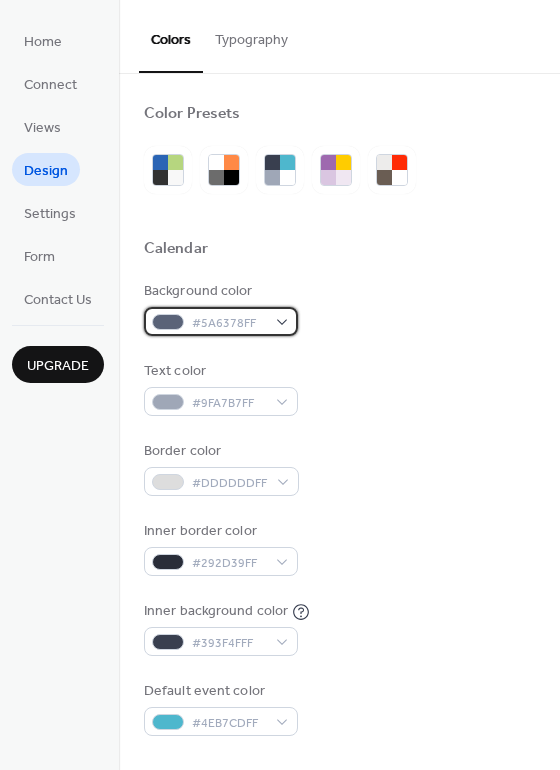 click on "#5A6378FF" at bounding box center (221, 321) 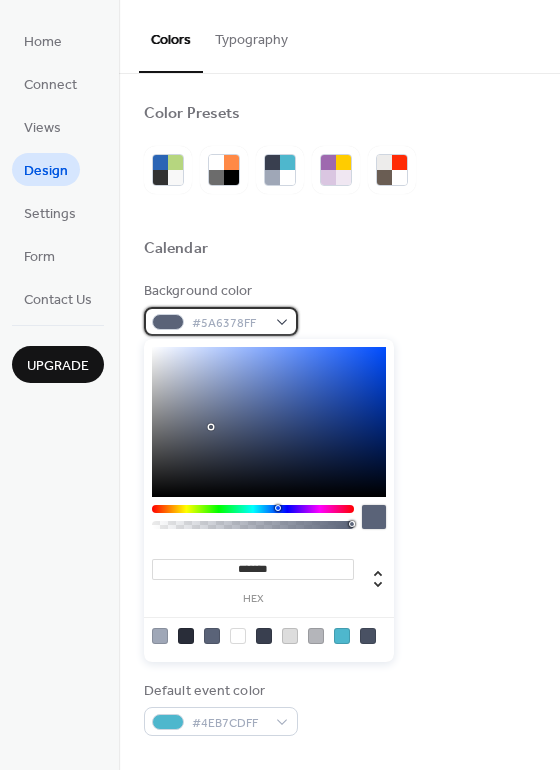 scroll, scrollTop: 272, scrollLeft: 0, axis: vertical 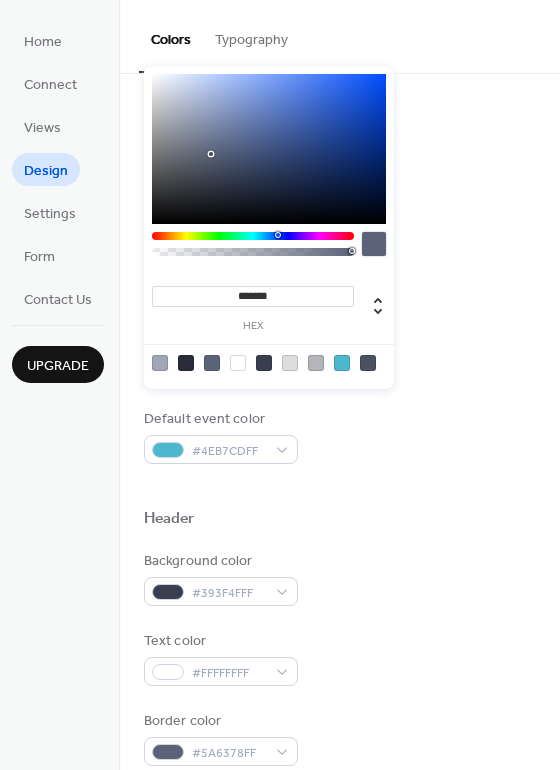 click at bounding box center [238, 363] 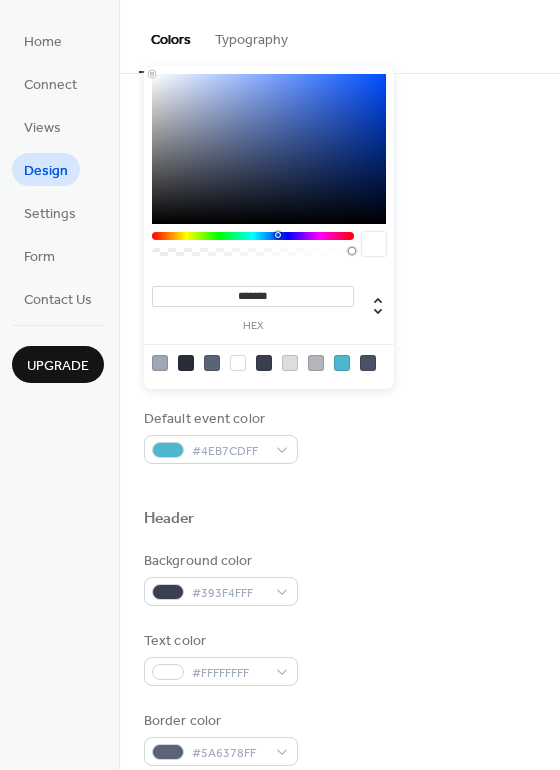 click at bounding box center (238, 363) 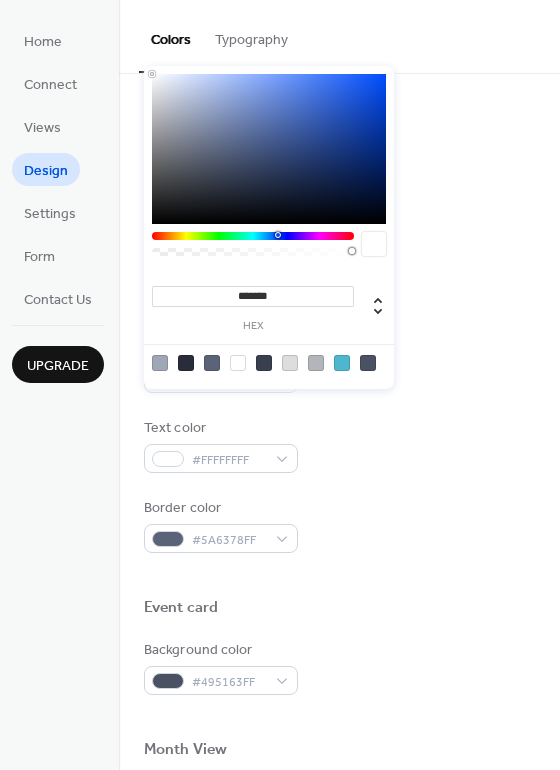 scroll, scrollTop: 498, scrollLeft: 0, axis: vertical 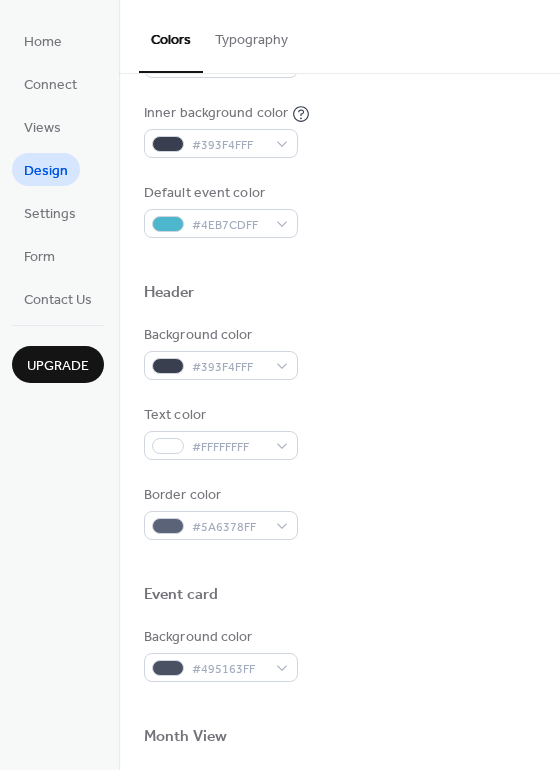 click on "Design" at bounding box center [46, 171] 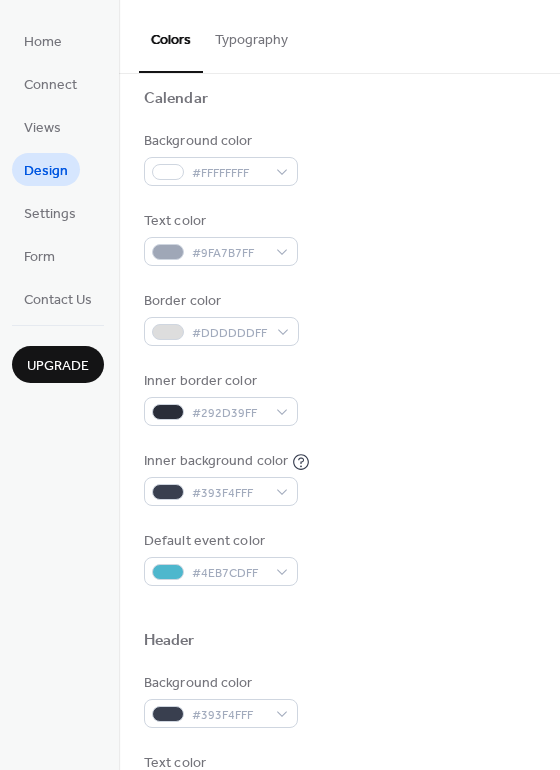 scroll, scrollTop: 0, scrollLeft: 0, axis: both 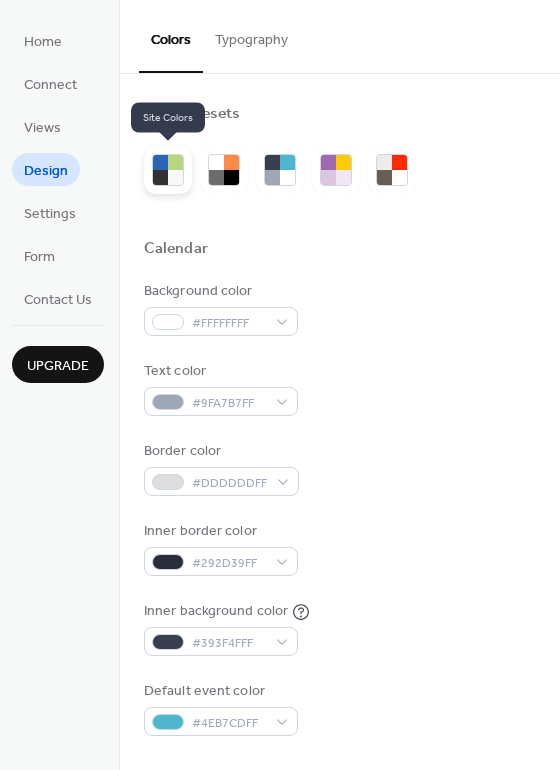 click at bounding box center [175, 162] 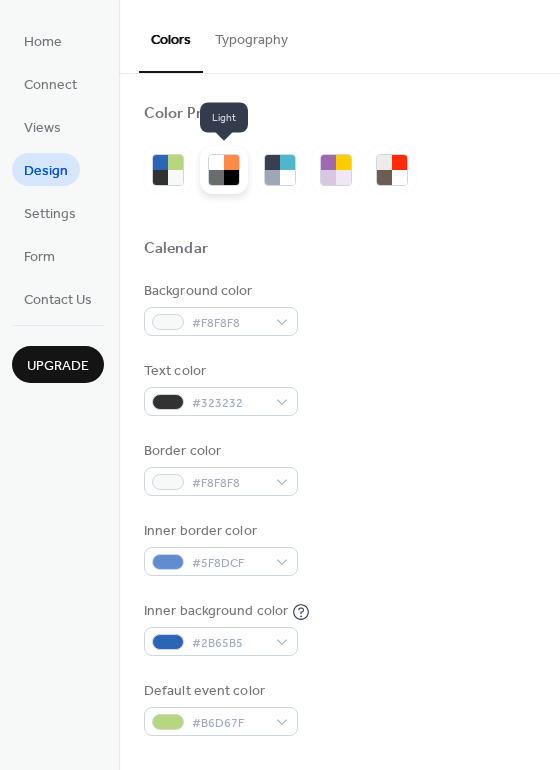 click at bounding box center [224, 170] 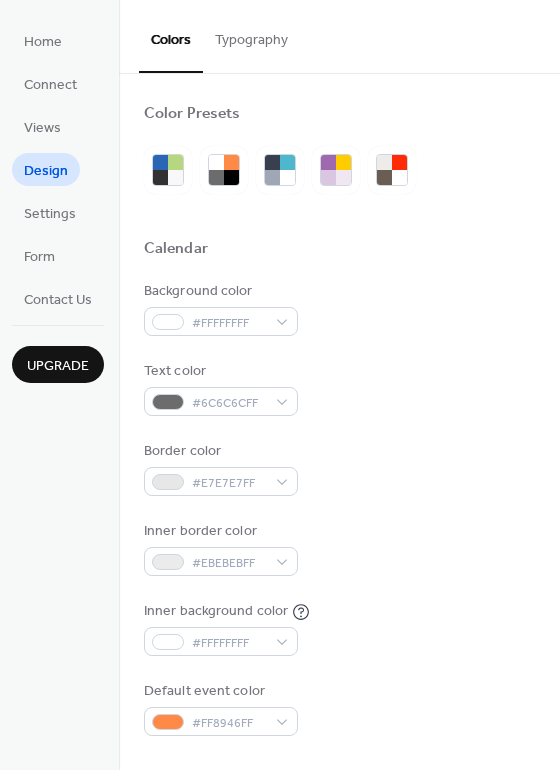 click on "Upgrade" at bounding box center [58, 366] 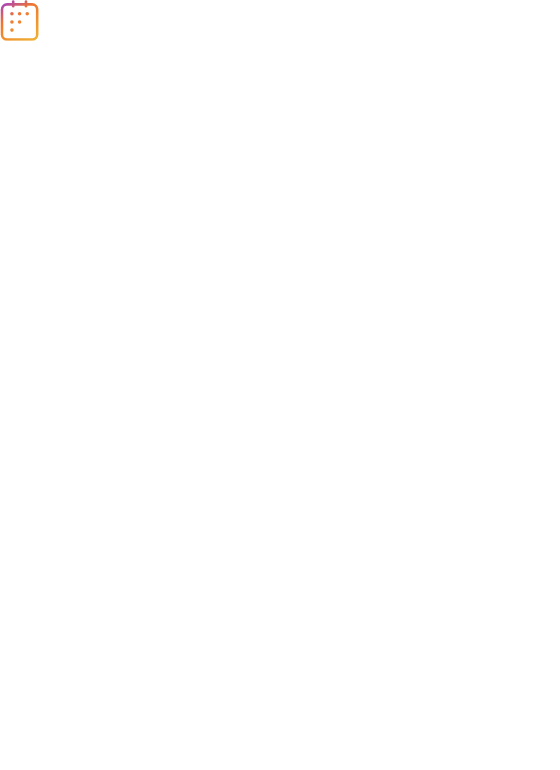 scroll, scrollTop: 0, scrollLeft: 0, axis: both 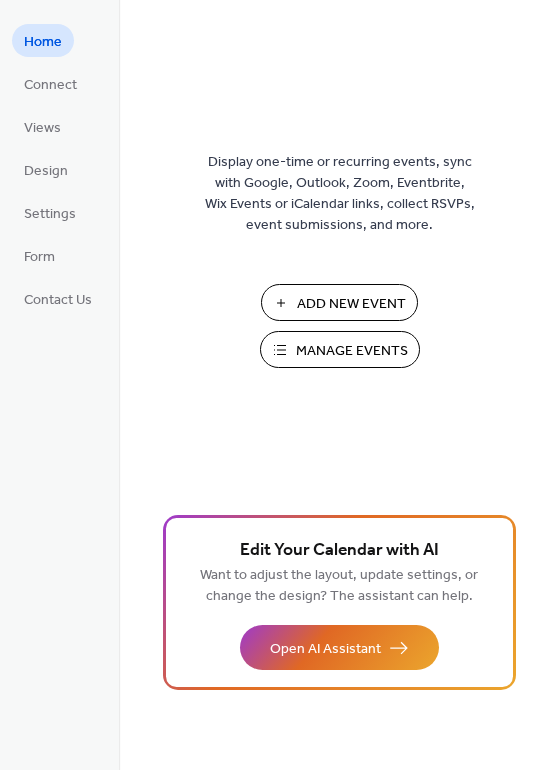click on "Add New Event" at bounding box center (351, 304) 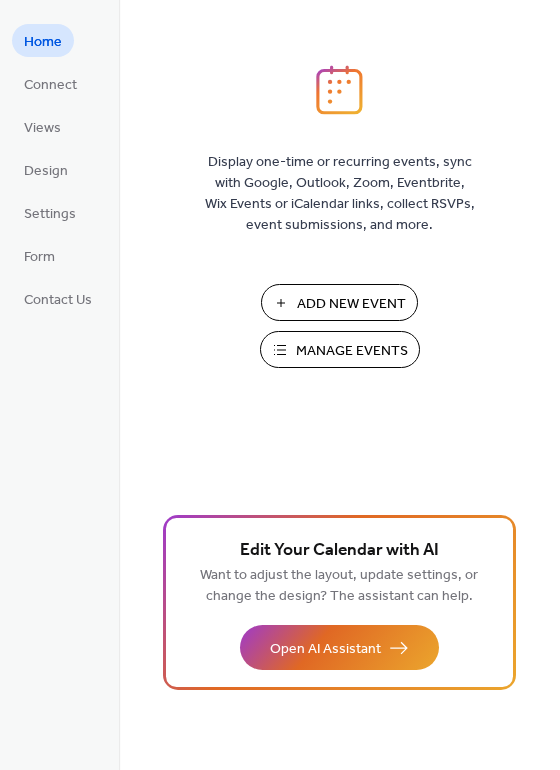 click on "Add New Event" at bounding box center [351, 304] 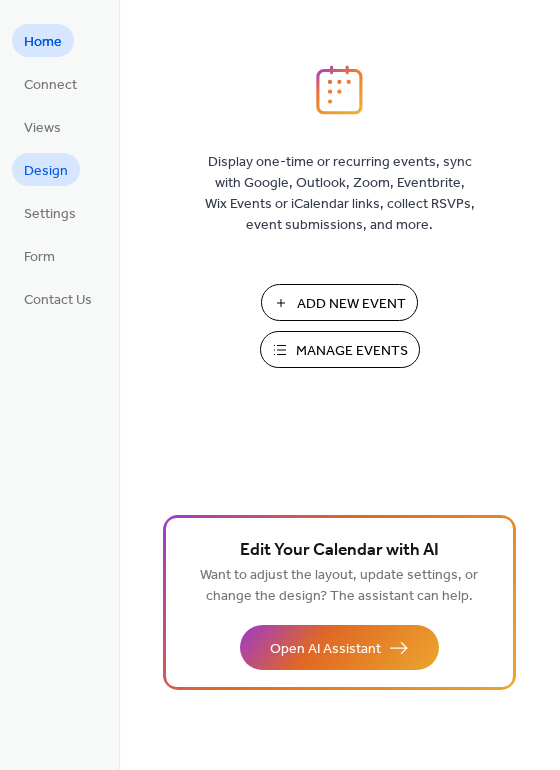 click on "Design" at bounding box center (46, 171) 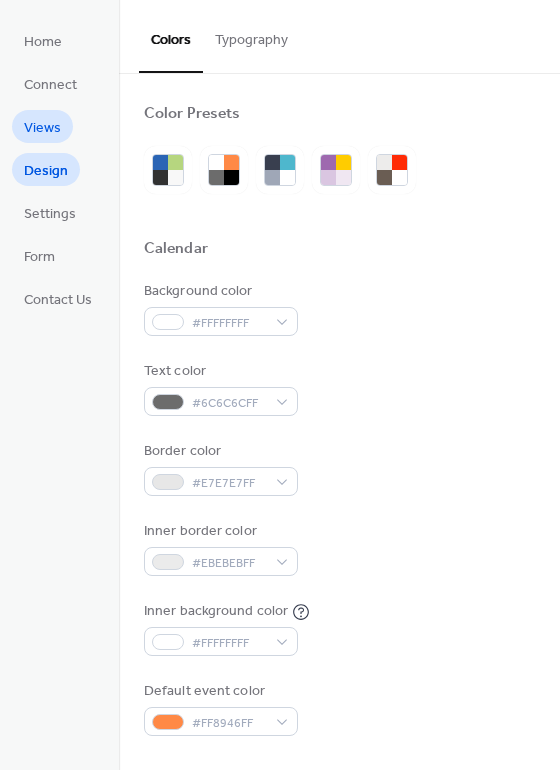 click on "Views" at bounding box center (42, 128) 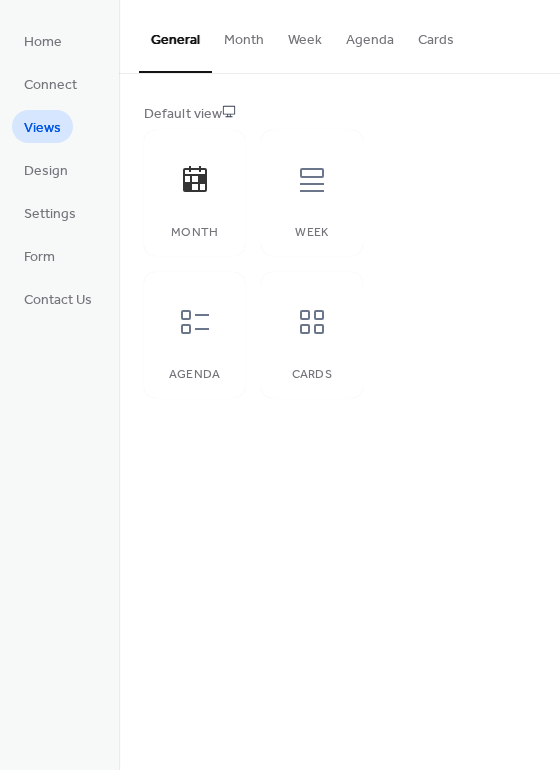 click on "Month" at bounding box center [244, 35] 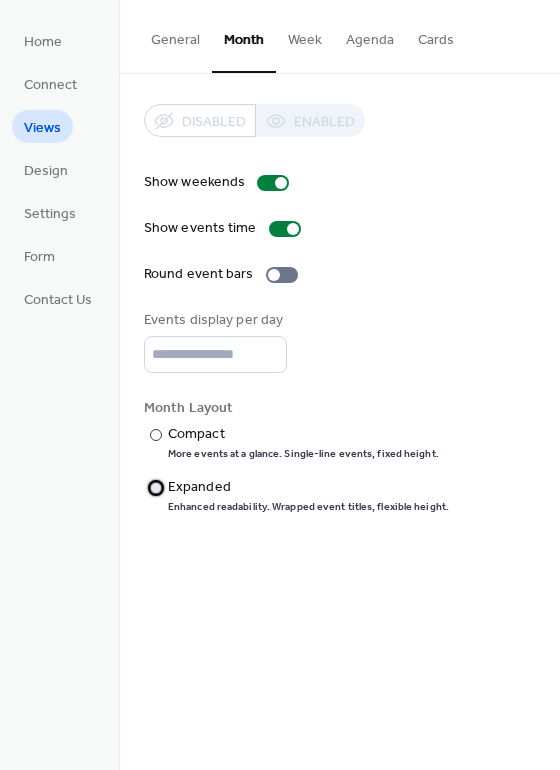 click at bounding box center [156, 488] 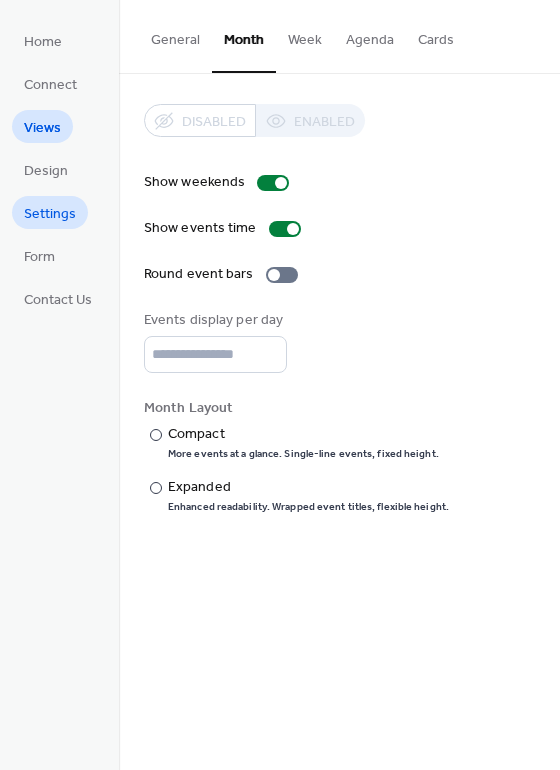 click on "Settings" at bounding box center [50, 214] 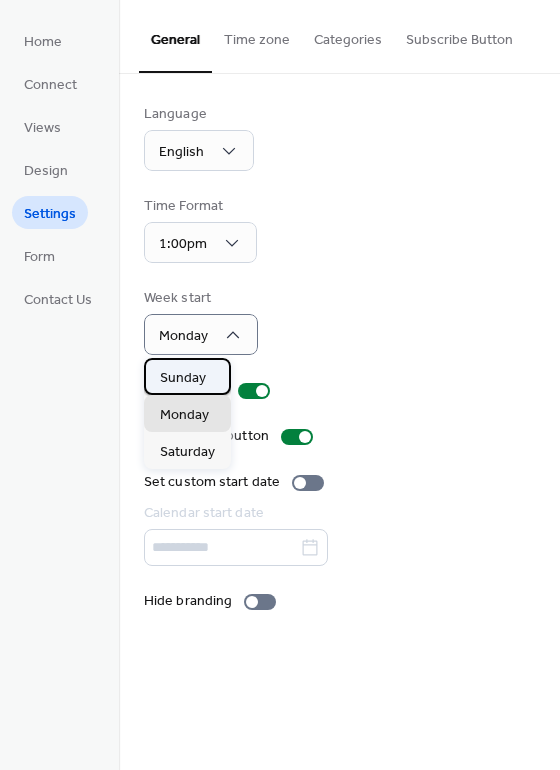 click on "Sunday" at bounding box center (183, 378) 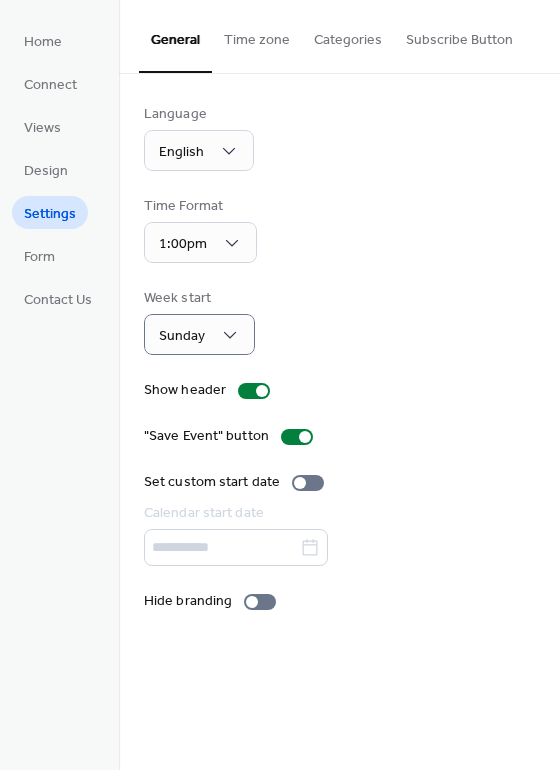 click at bounding box center [339, 547] 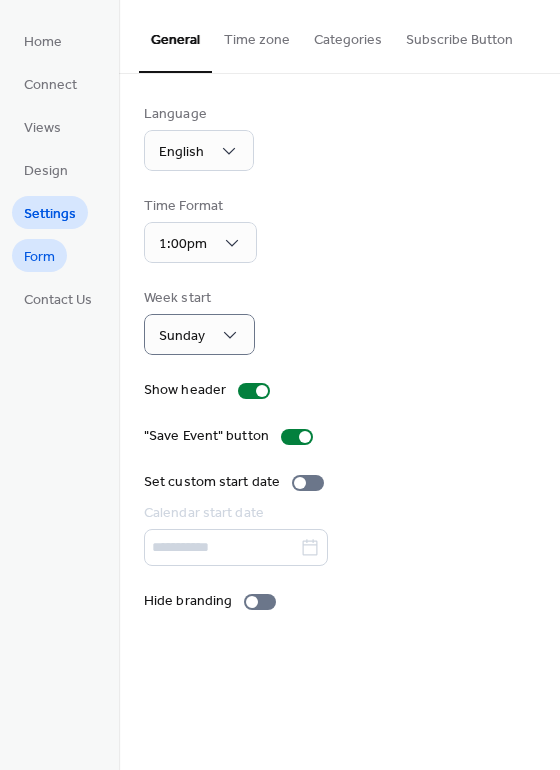 click on "Form" at bounding box center [39, 257] 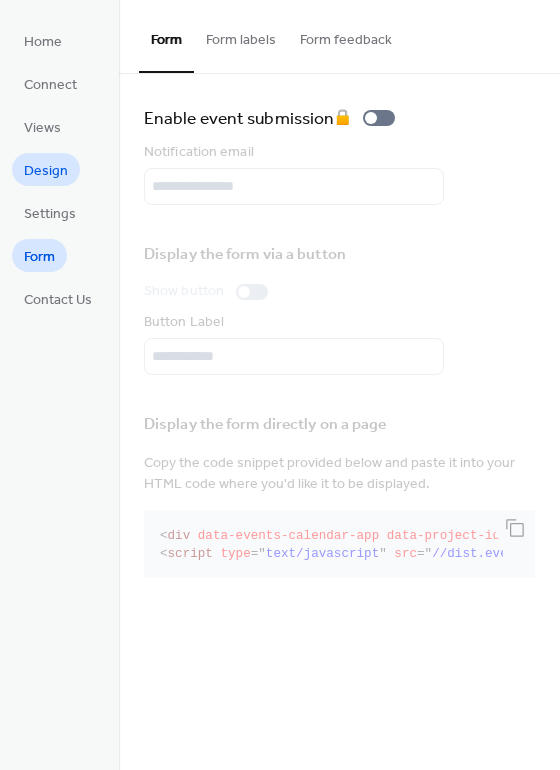 click on "Design" at bounding box center (46, 171) 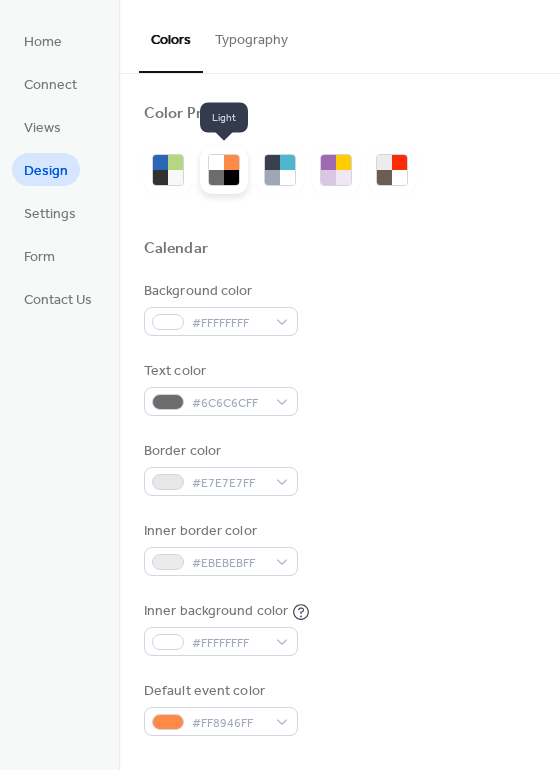 click at bounding box center [224, 170] 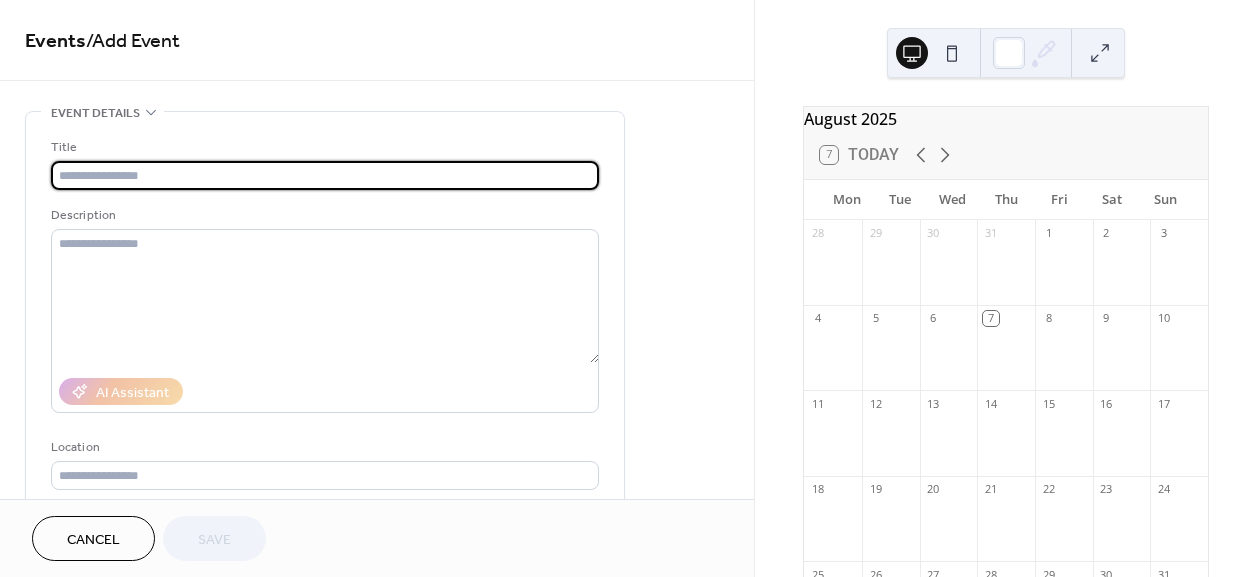 scroll, scrollTop: 0, scrollLeft: 0, axis: both 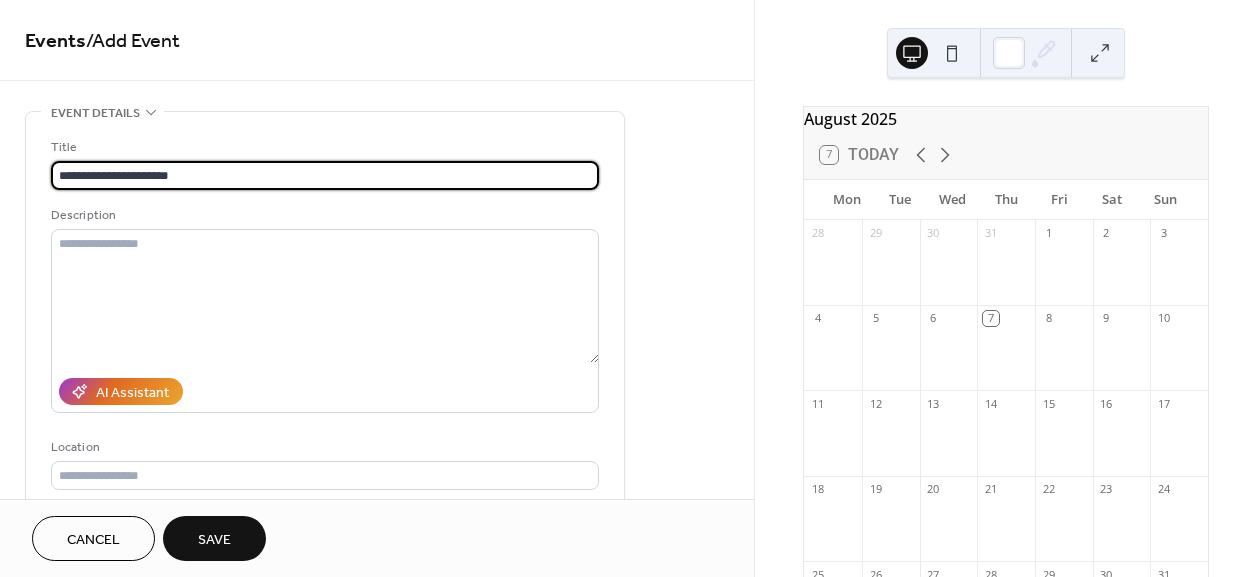 type on "**********" 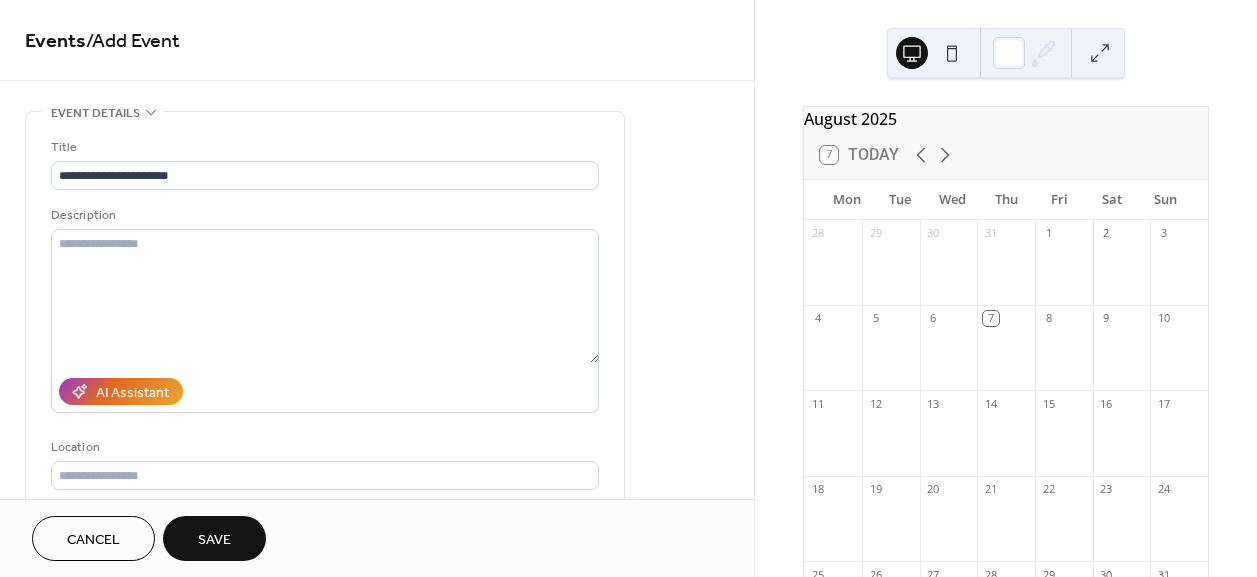 click on "Cancel" at bounding box center [93, 540] 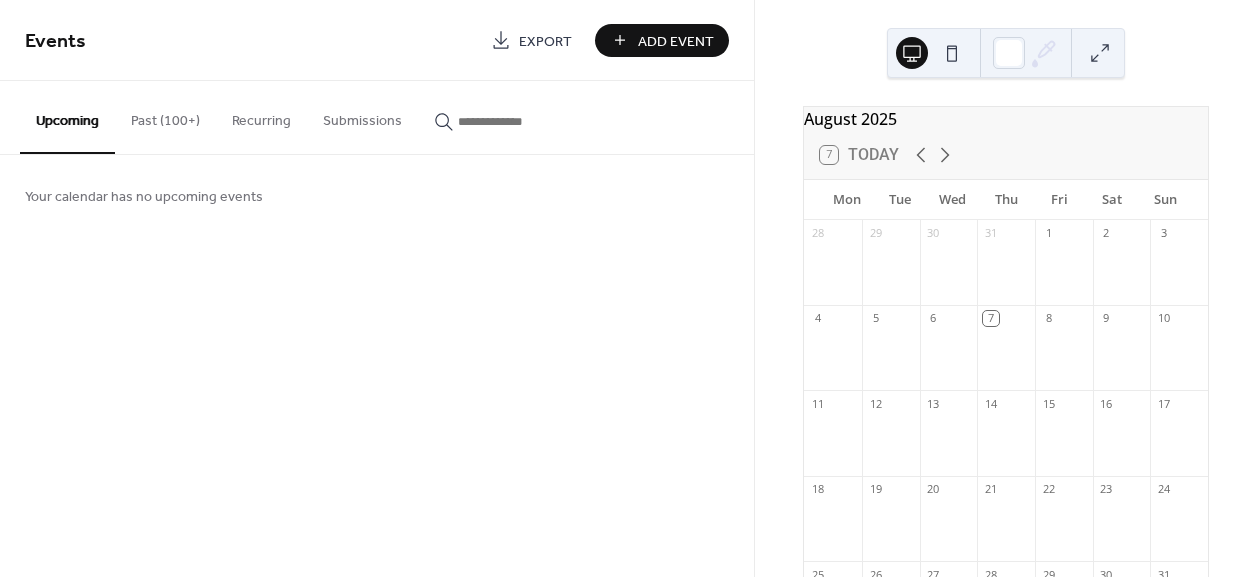 click at bounding box center (1064, 443) 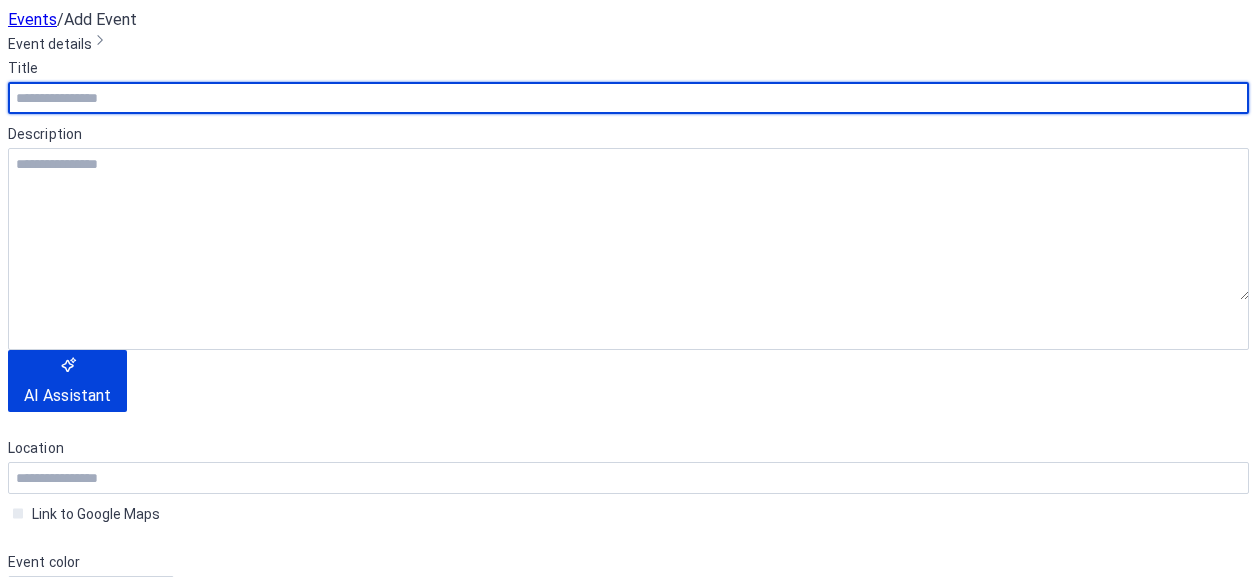 scroll, scrollTop: 0, scrollLeft: 0, axis: both 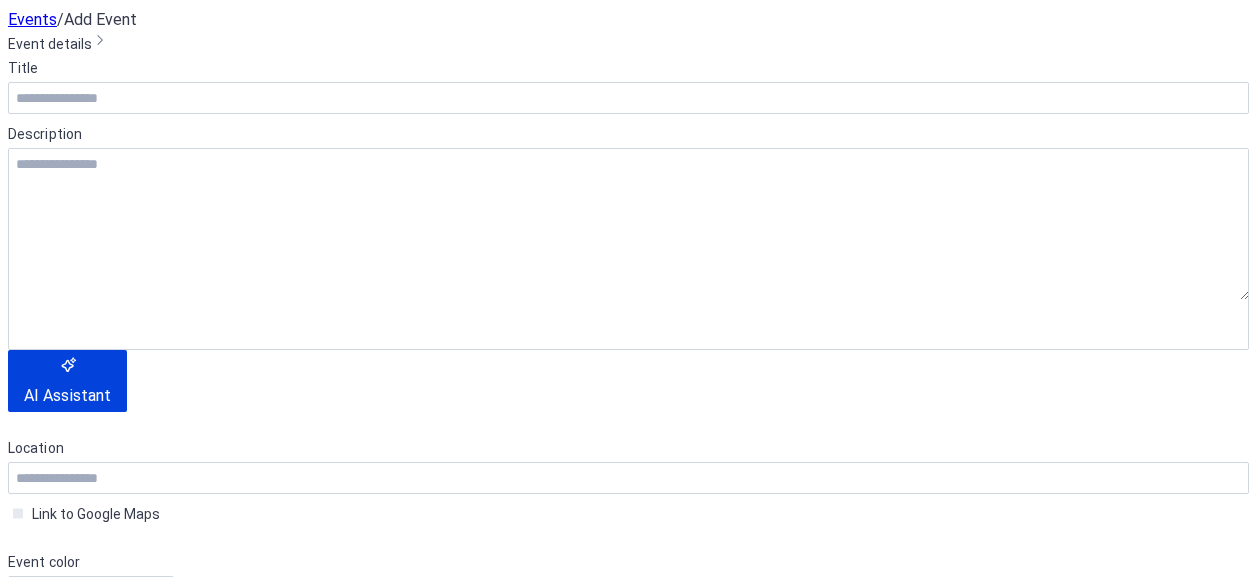 click at bounding box center [628, 2205] 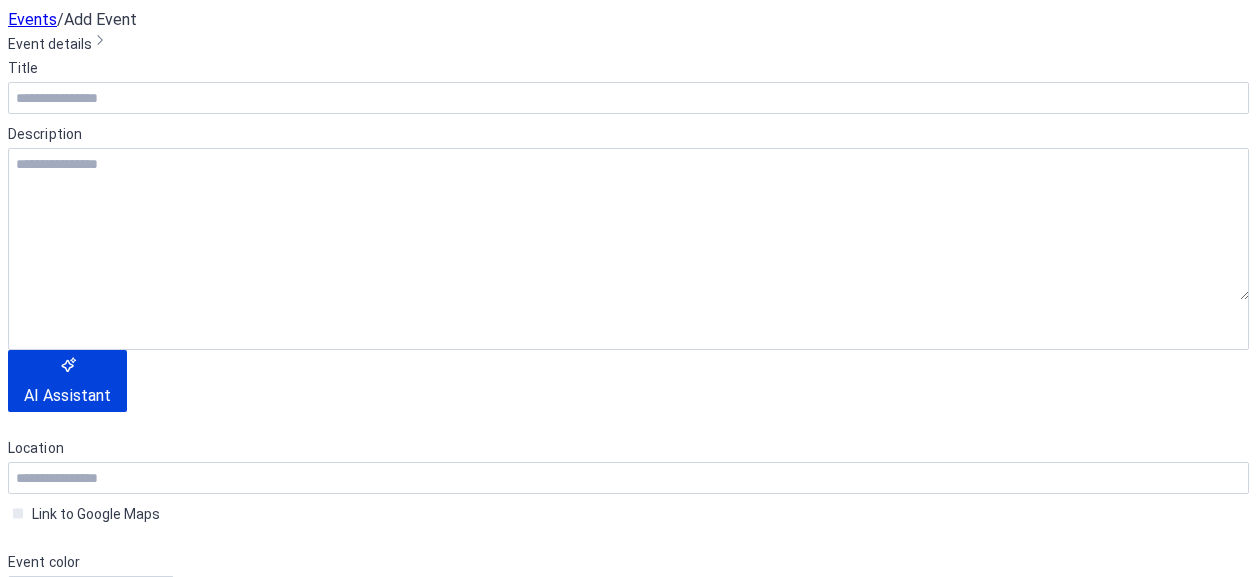 click at bounding box center [628, 2205] 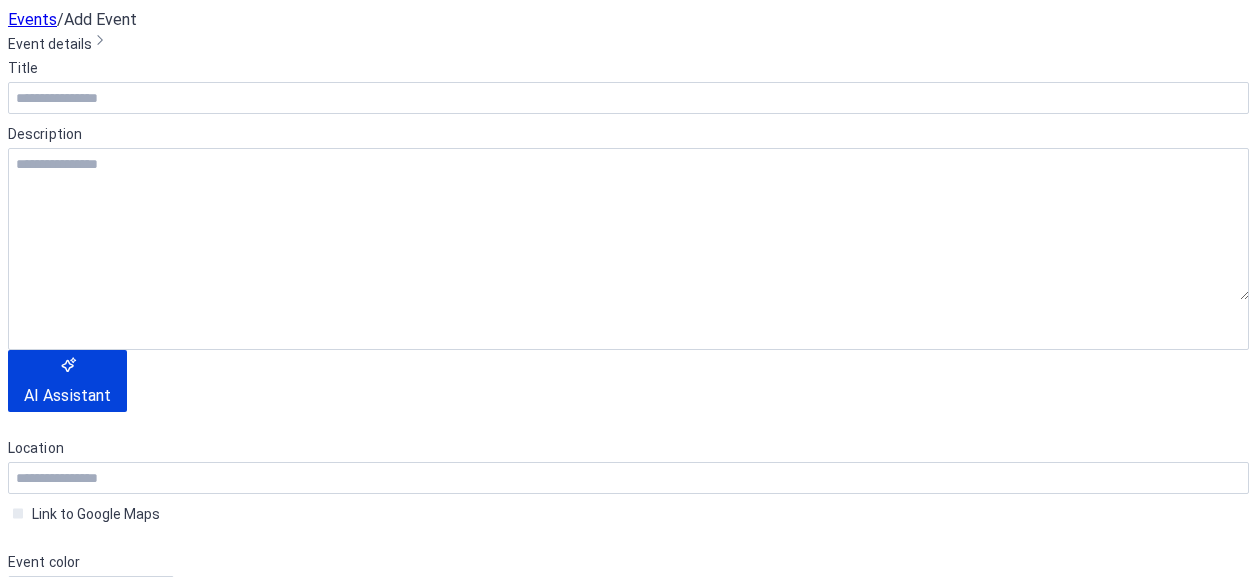 click at bounding box center (805, 2205) 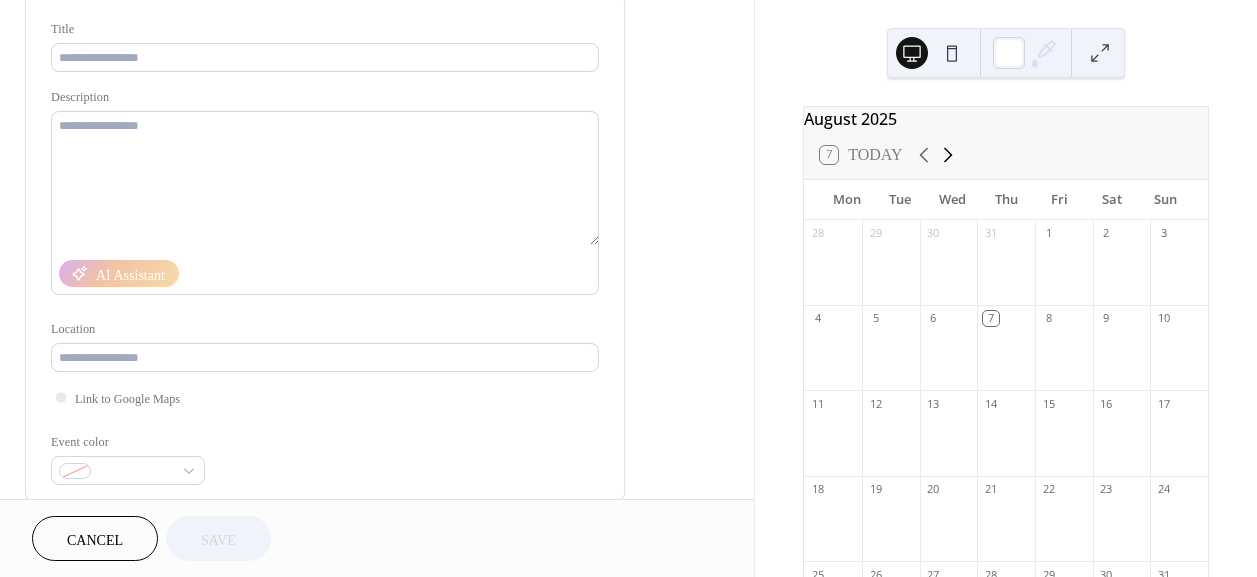 click 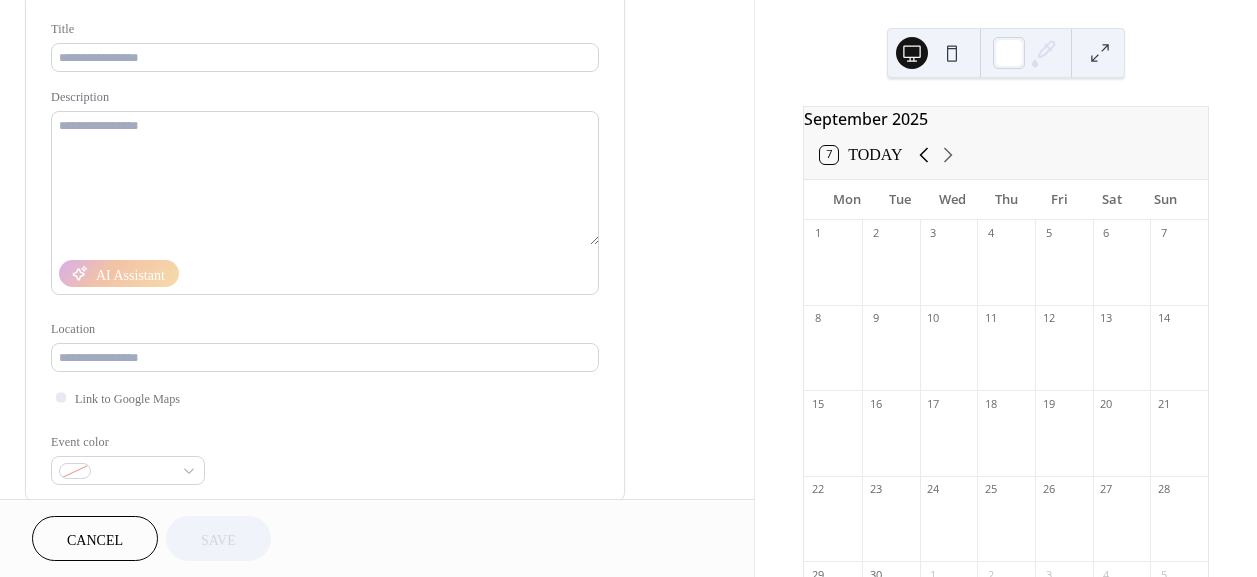 click 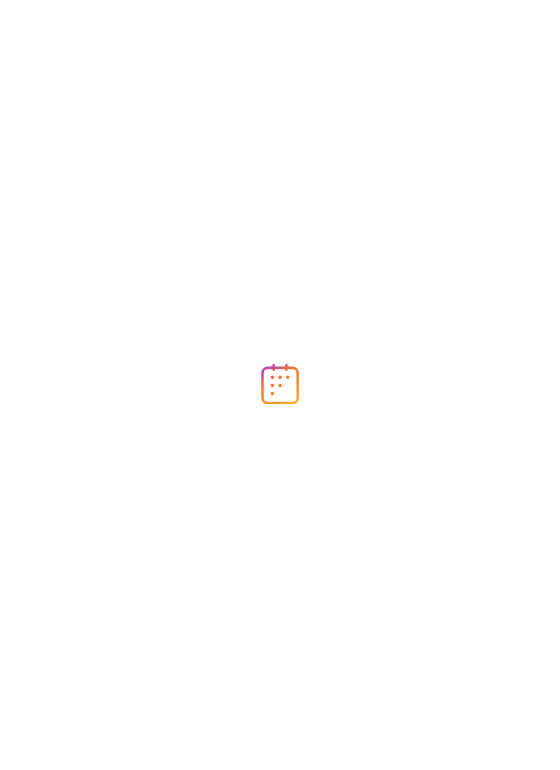 scroll, scrollTop: 0, scrollLeft: 0, axis: both 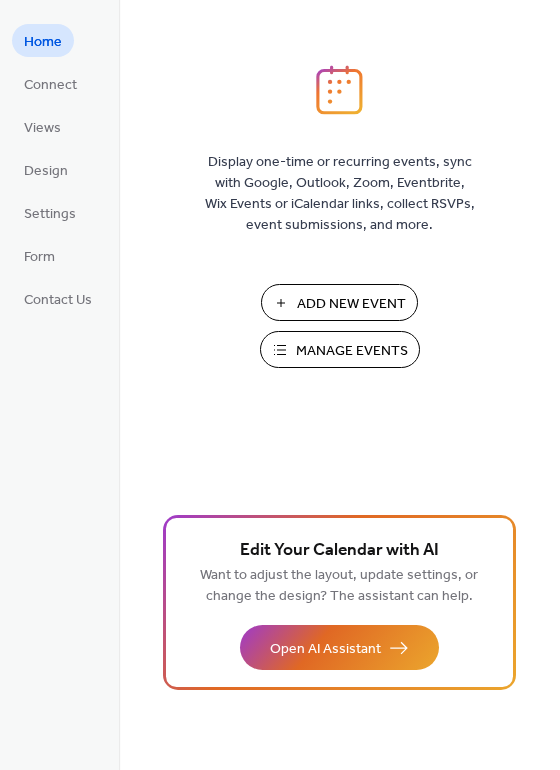 click on "Add New Event" at bounding box center [339, 302] 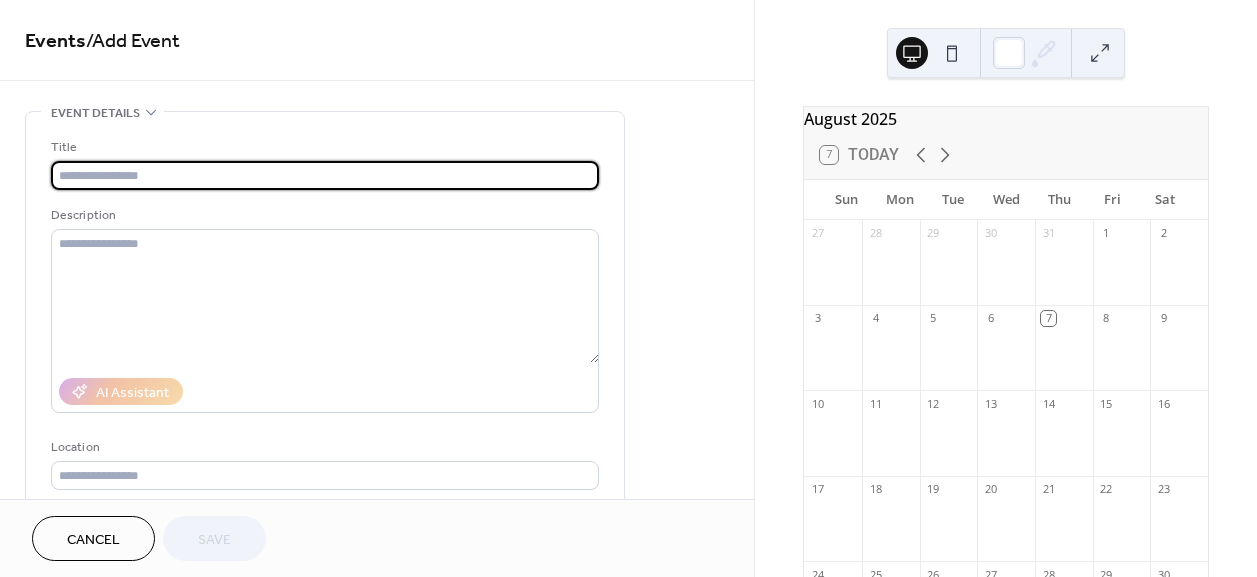 scroll, scrollTop: 0, scrollLeft: 0, axis: both 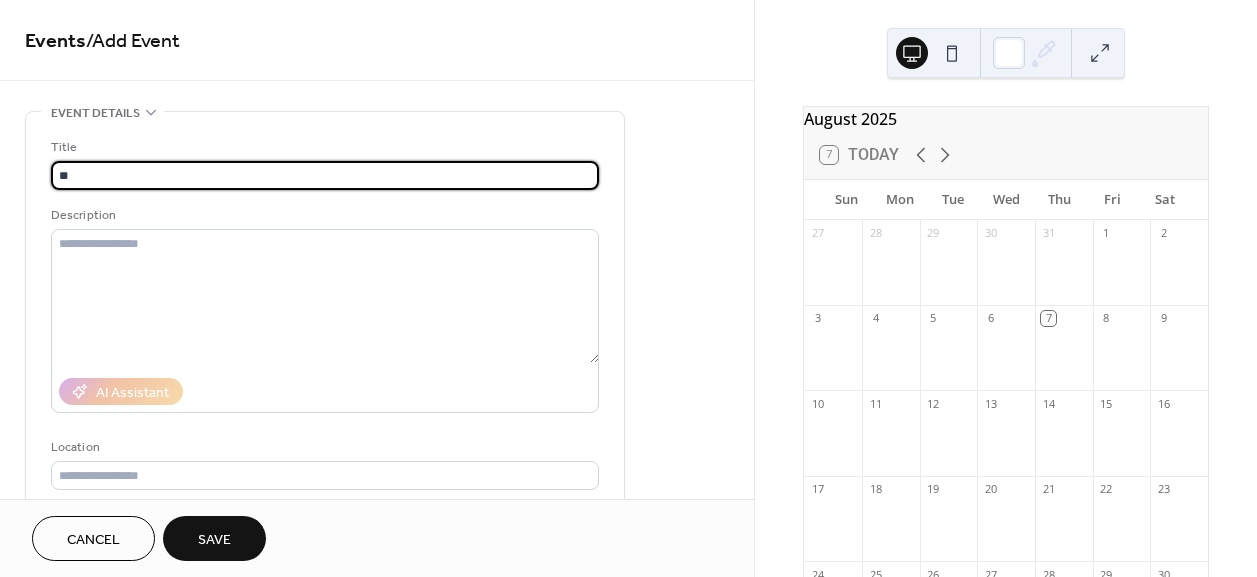 type on "*" 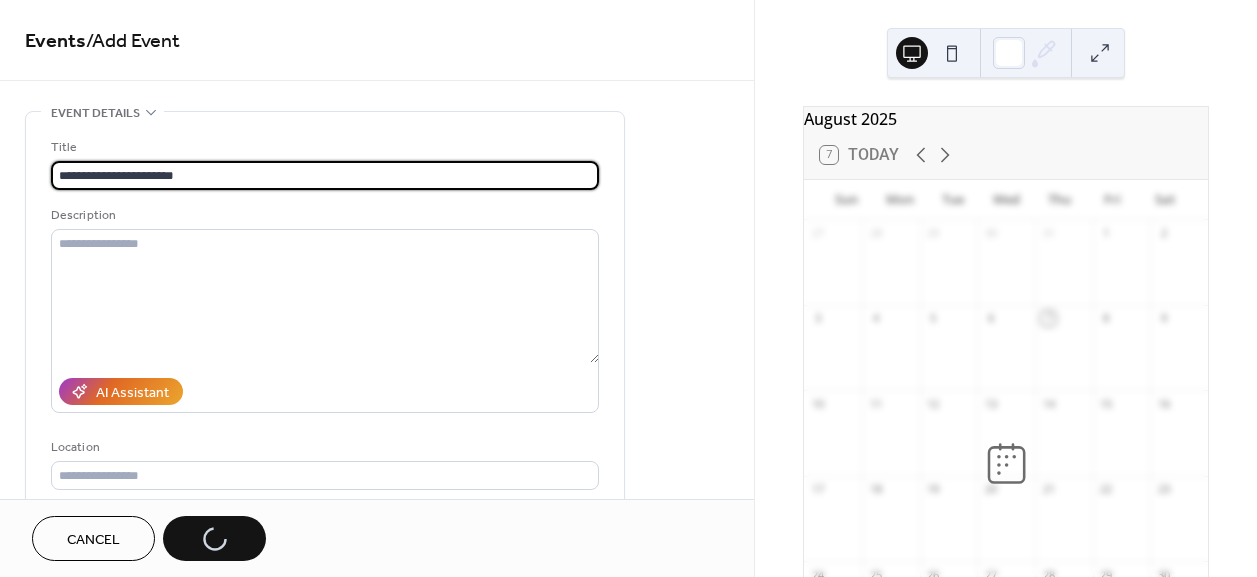 type on "**********" 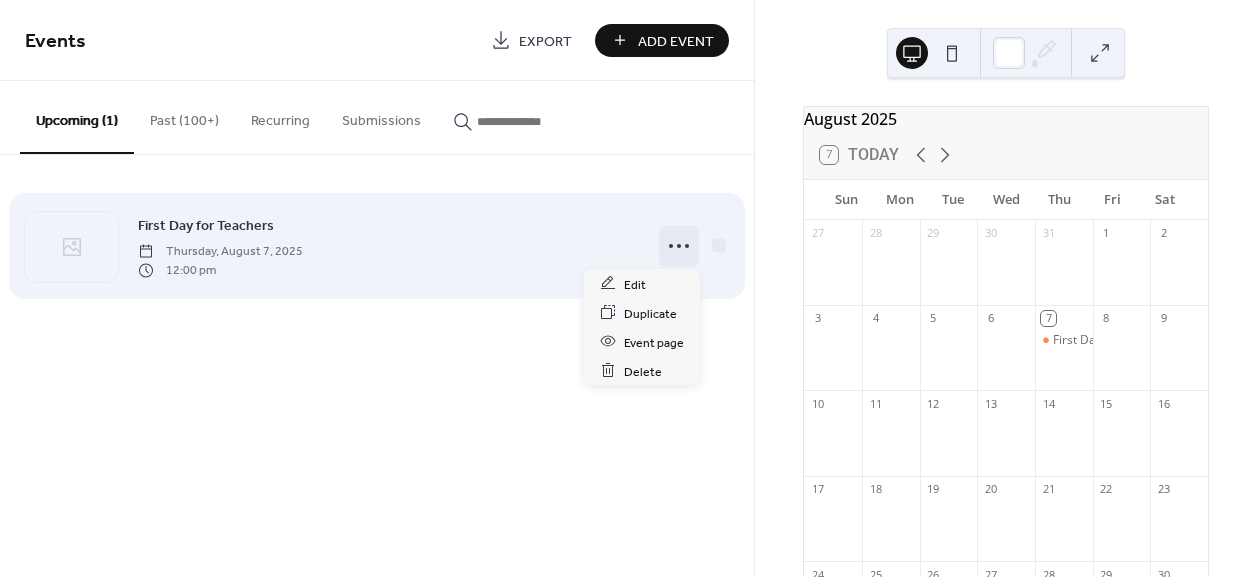 click 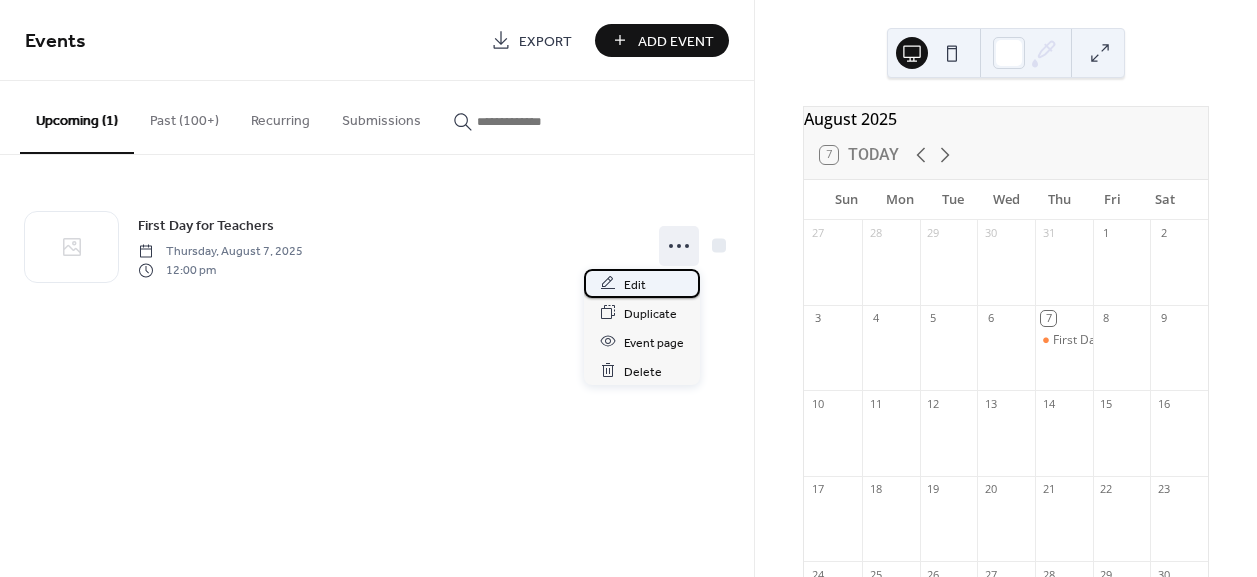 click on "Edit" at bounding box center [642, 283] 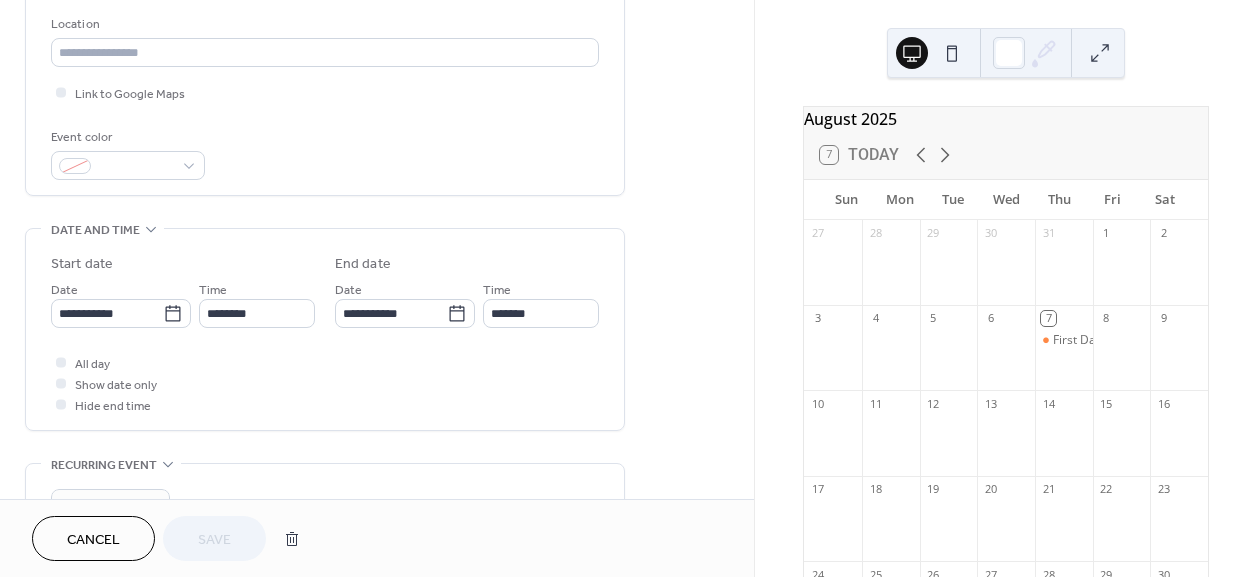 scroll, scrollTop: 450, scrollLeft: 0, axis: vertical 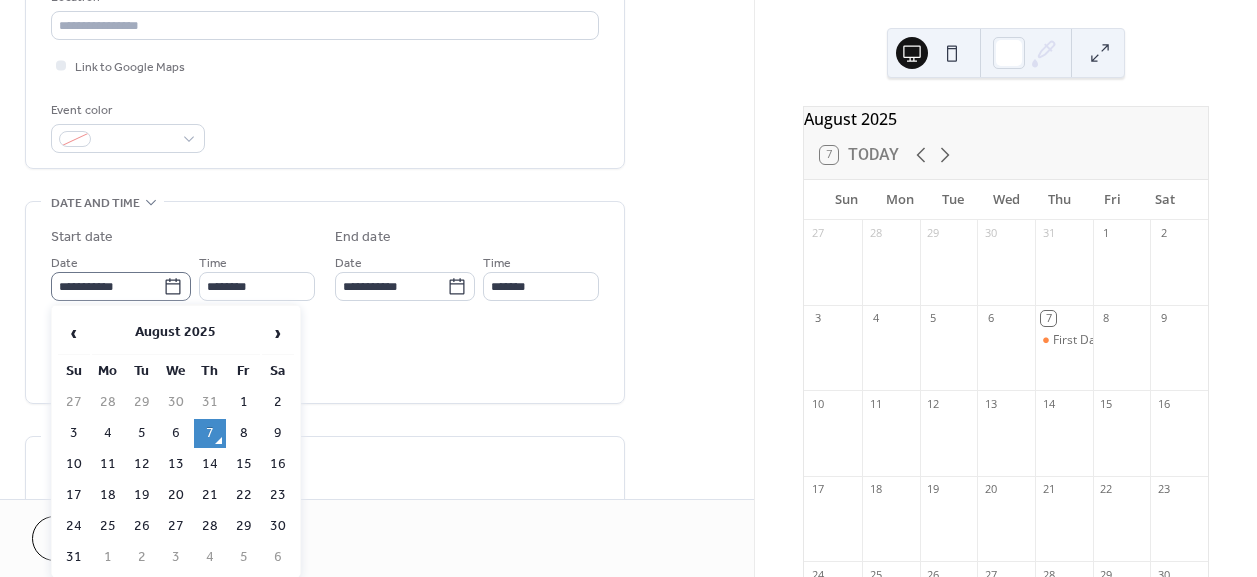 click 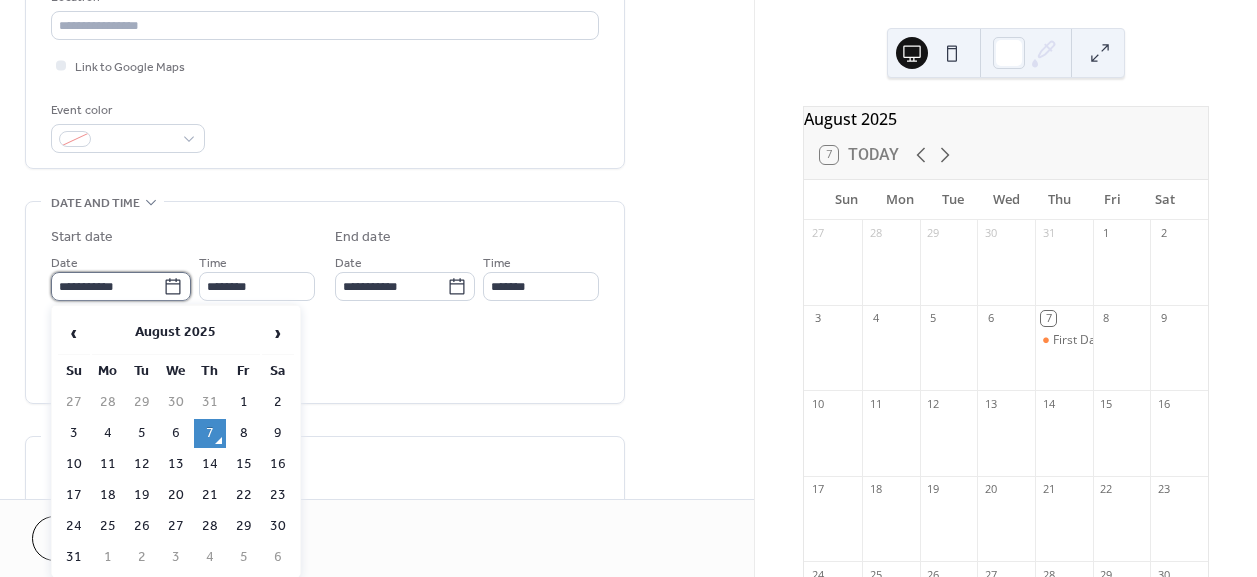 click on "**********" at bounding box center [107, 286] 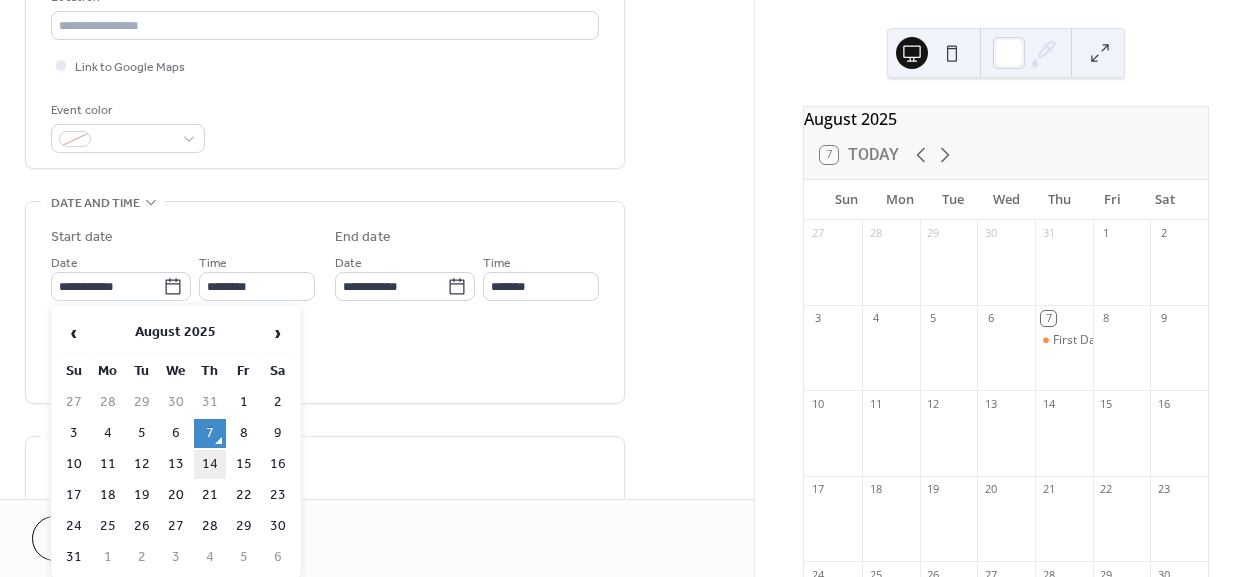 click on "14" at bounding box center (210, 464) 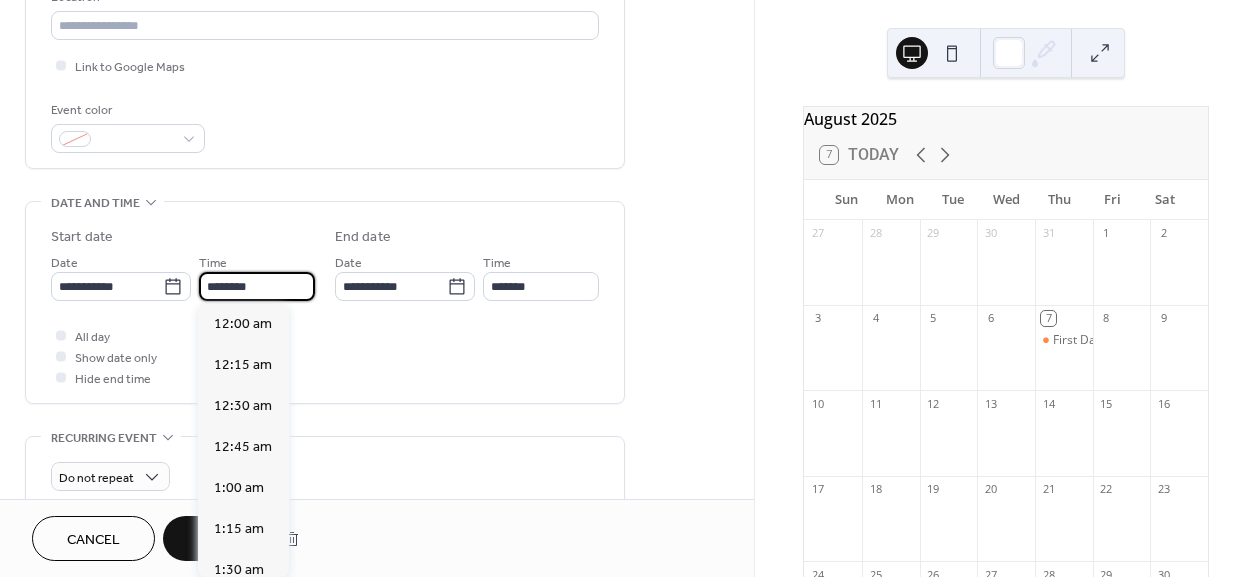 click on "********" at bounding box center (257, 286) 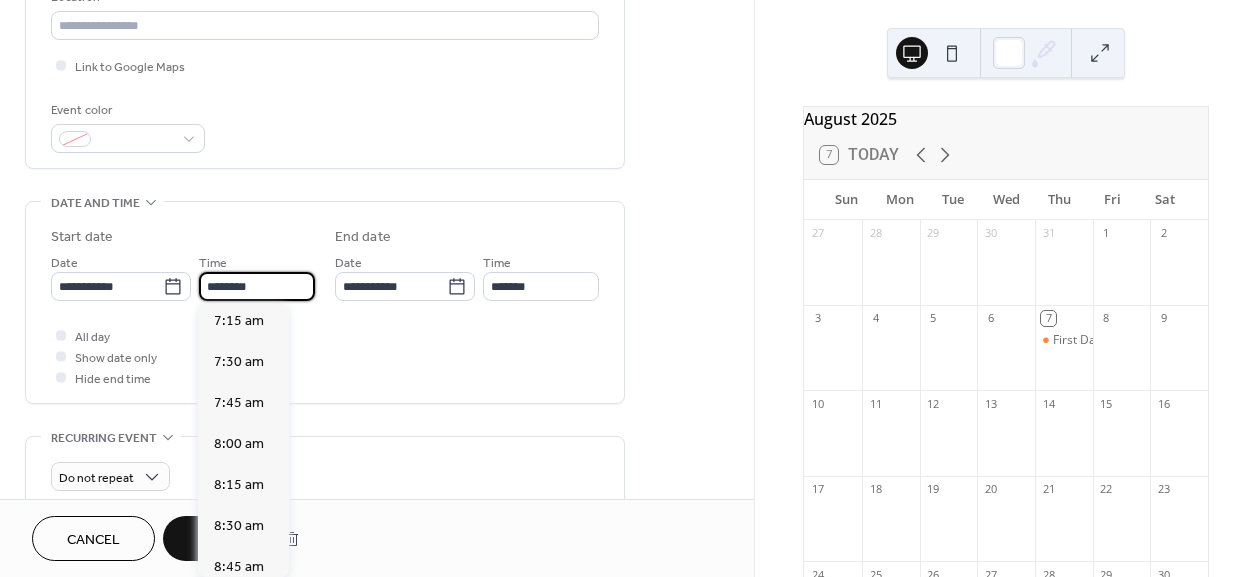 scroll, scrollTop: 1189, scrollLeft: 0, axis: vertical 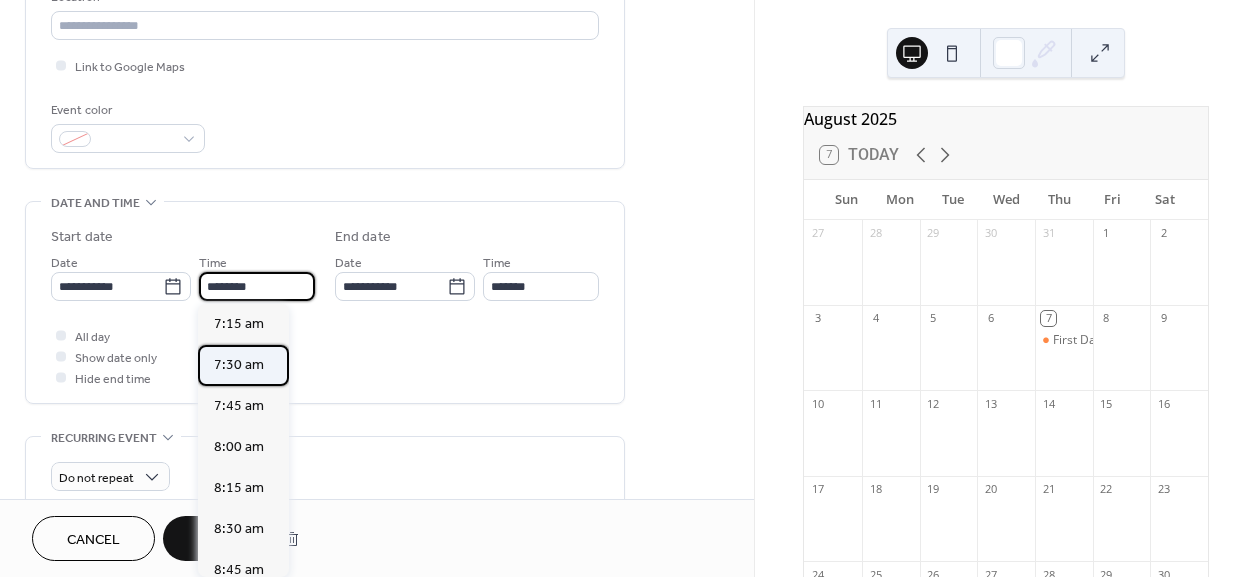 click on "7:30 am" at bounding box center [239, 364] 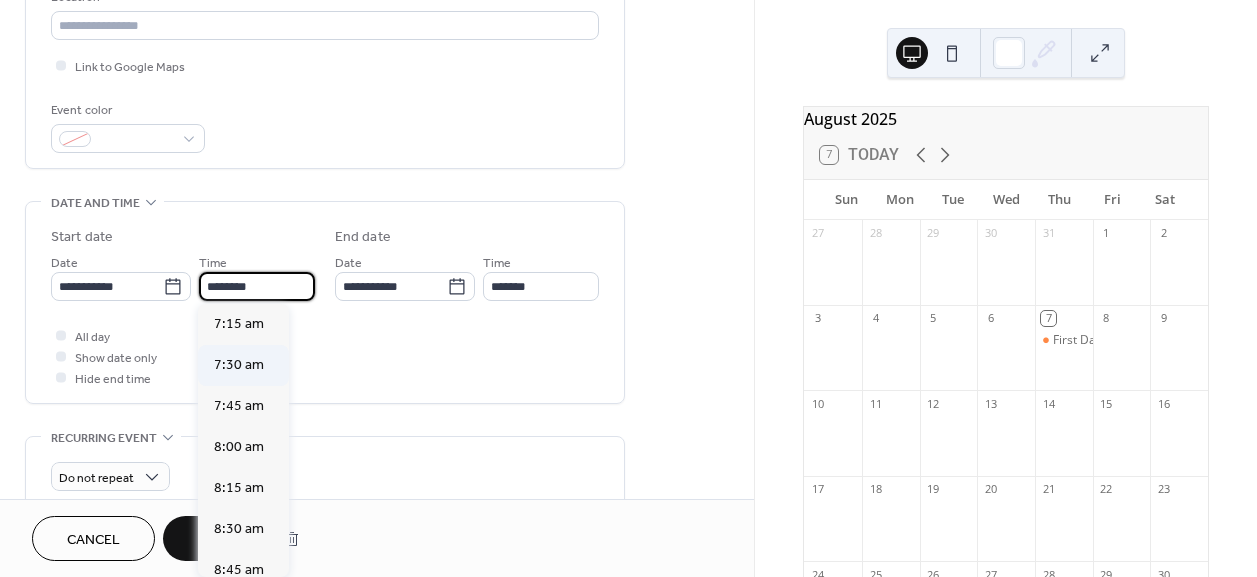 type on "*******" 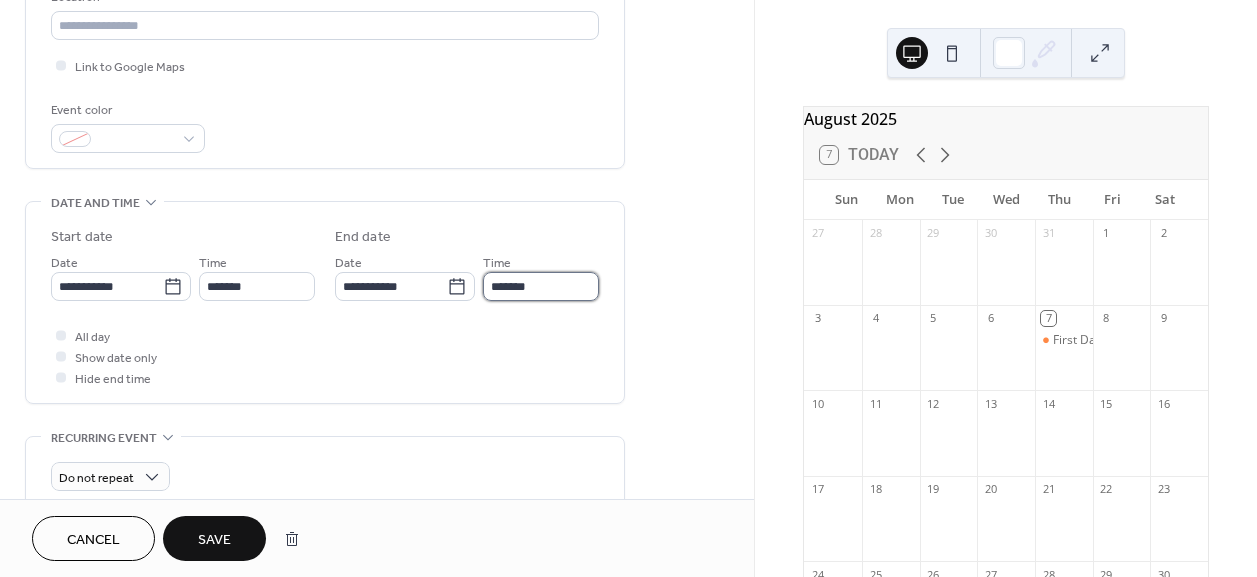 click on "*******" at bounding box center [541, 286] 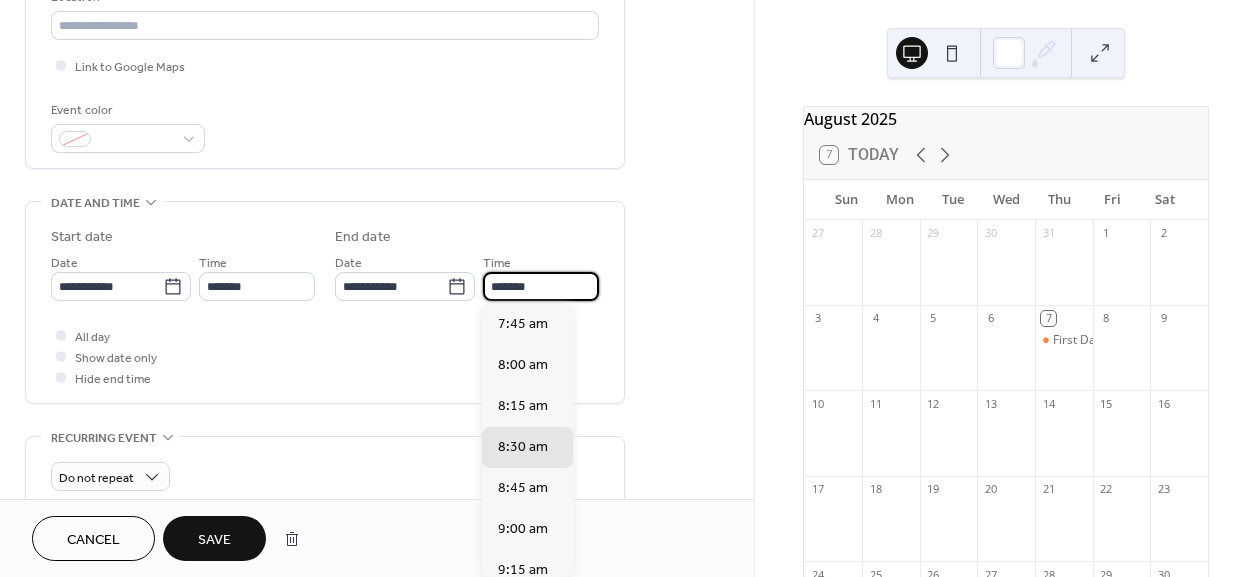 click on "*******" at bounding box center [541, 286] 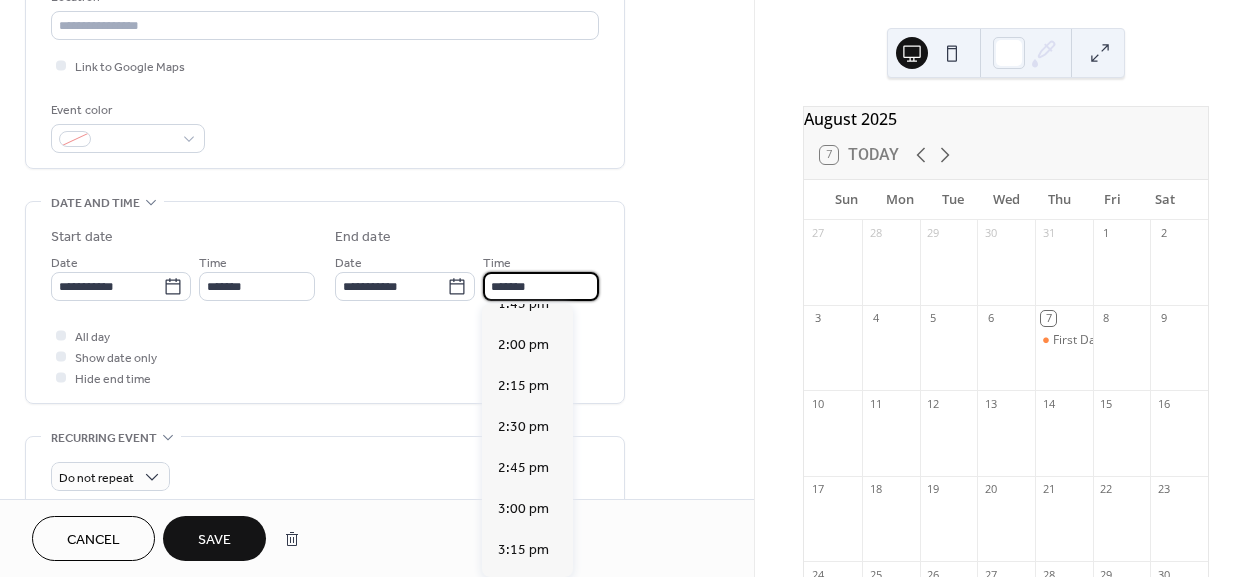 scroll, scrollTop: 1009, scrollLeft: 0, axis: vertical 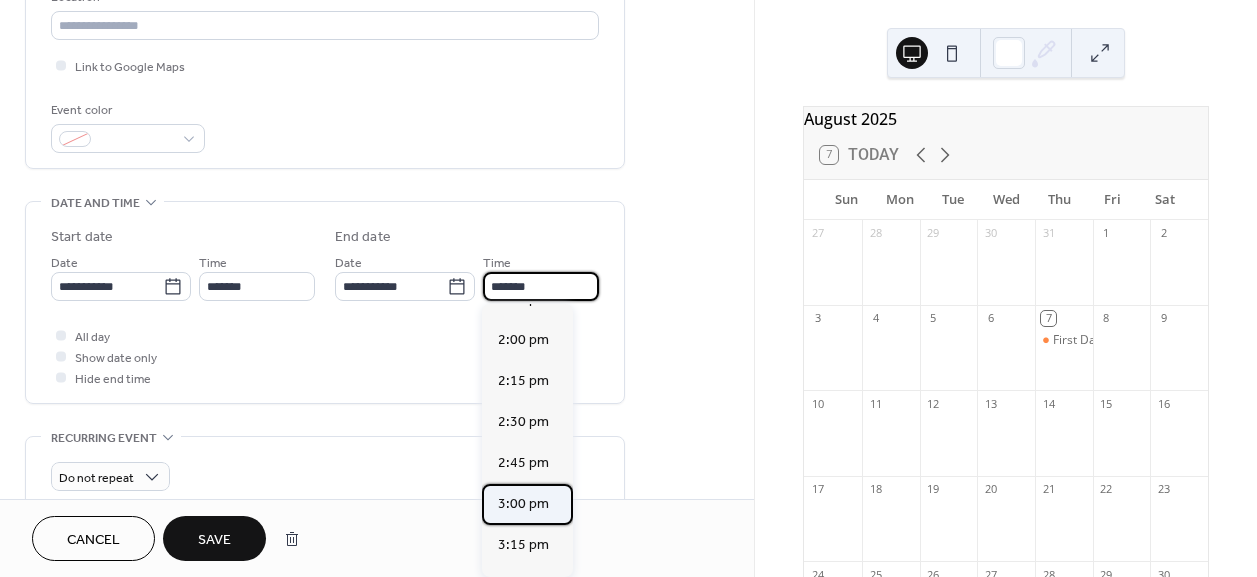 click on "3:00 pm" at bounding box center (523, 503) 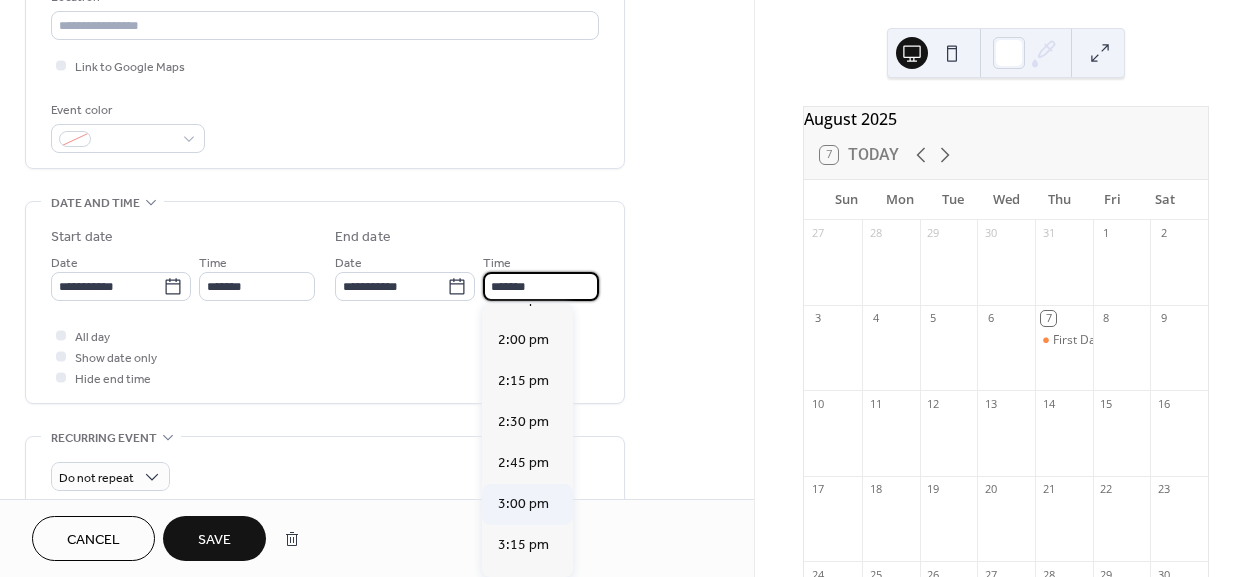 type on "*******" 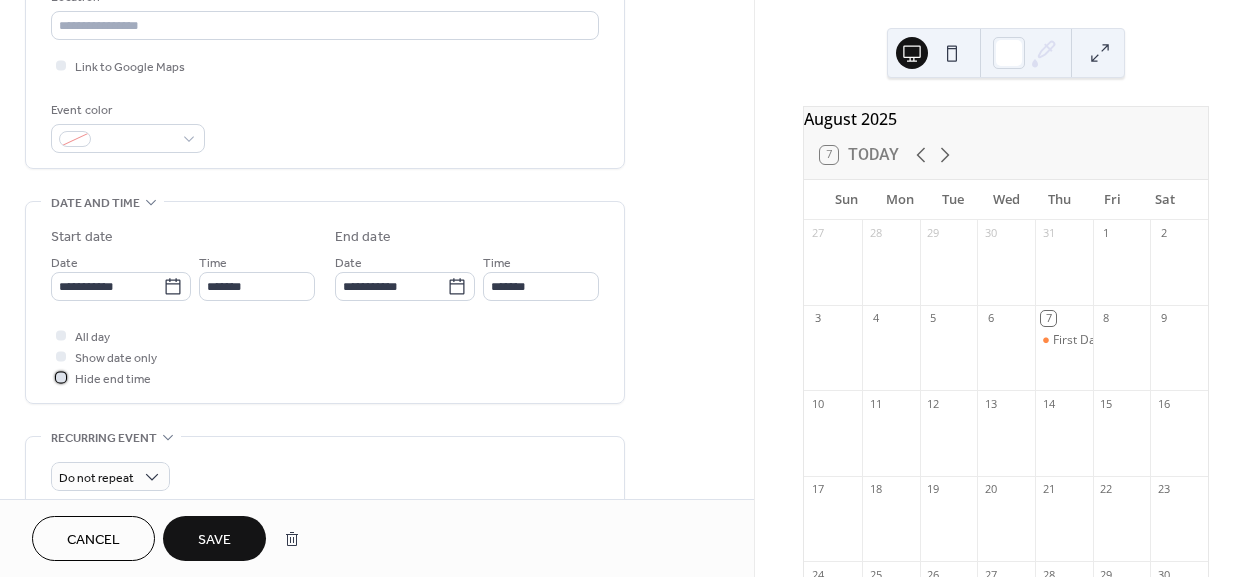 click at bounding box center [61, 377] 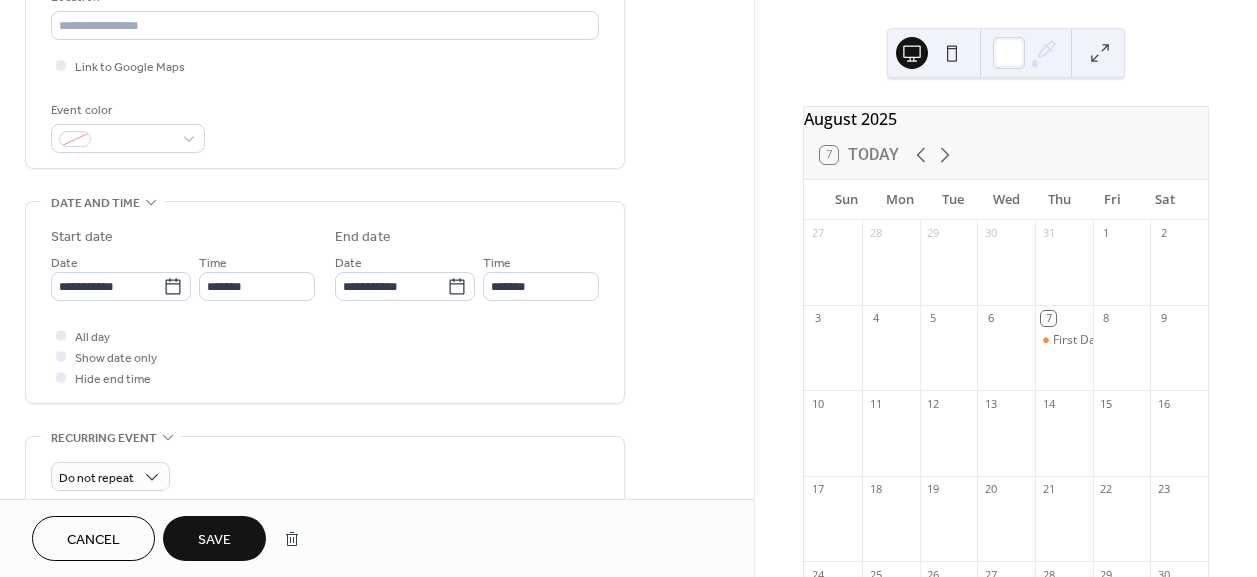 click on "Save" at bounding box center [214, 540] 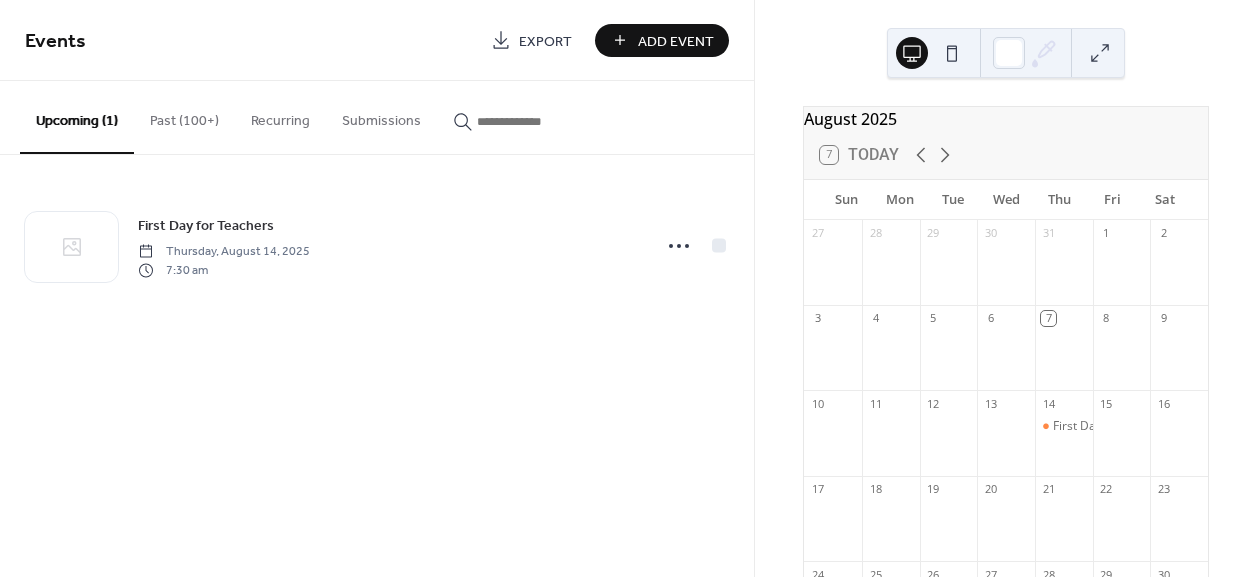 click on "Add Event" at bounding box center [676, 41] 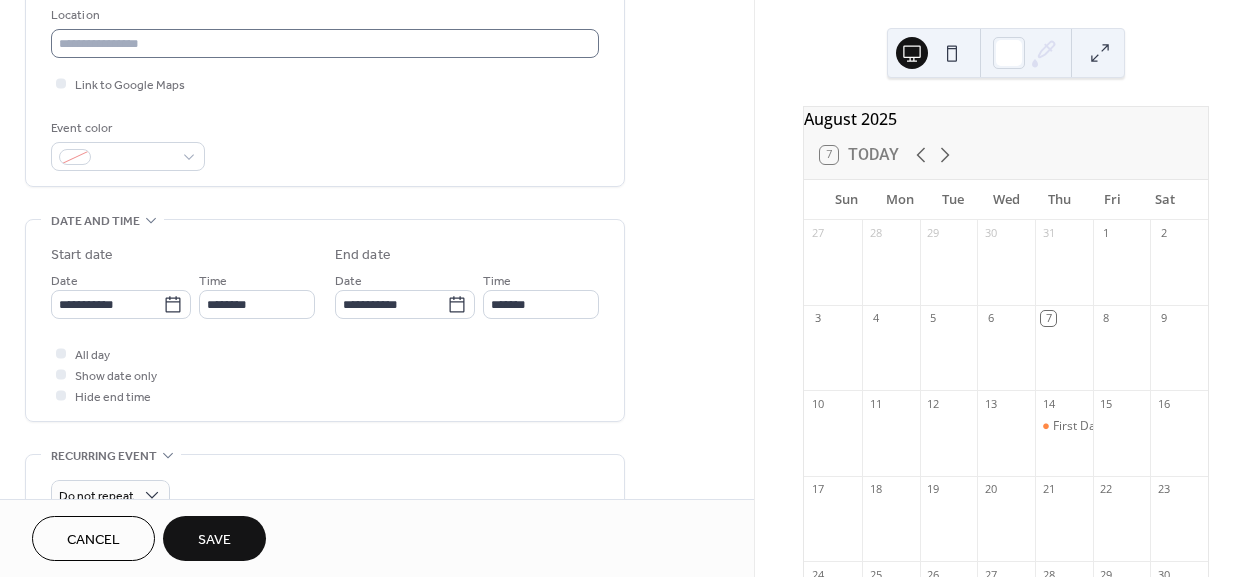 scroll, scrollTop: 447, scrollLeft: 0, axis: vertical 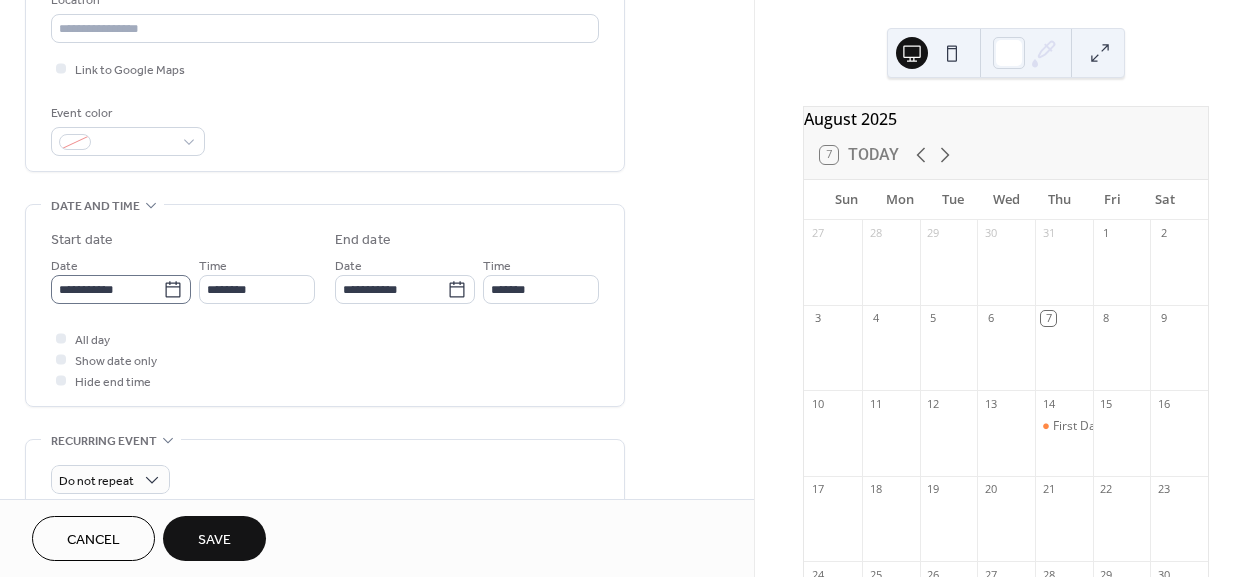 type on "**********" 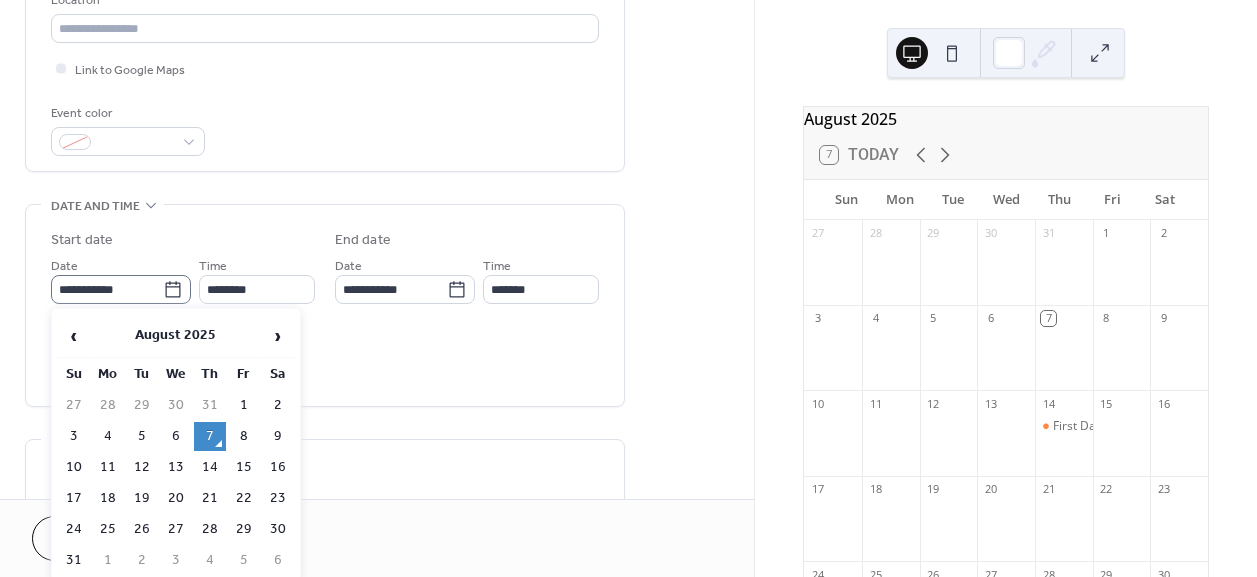 click 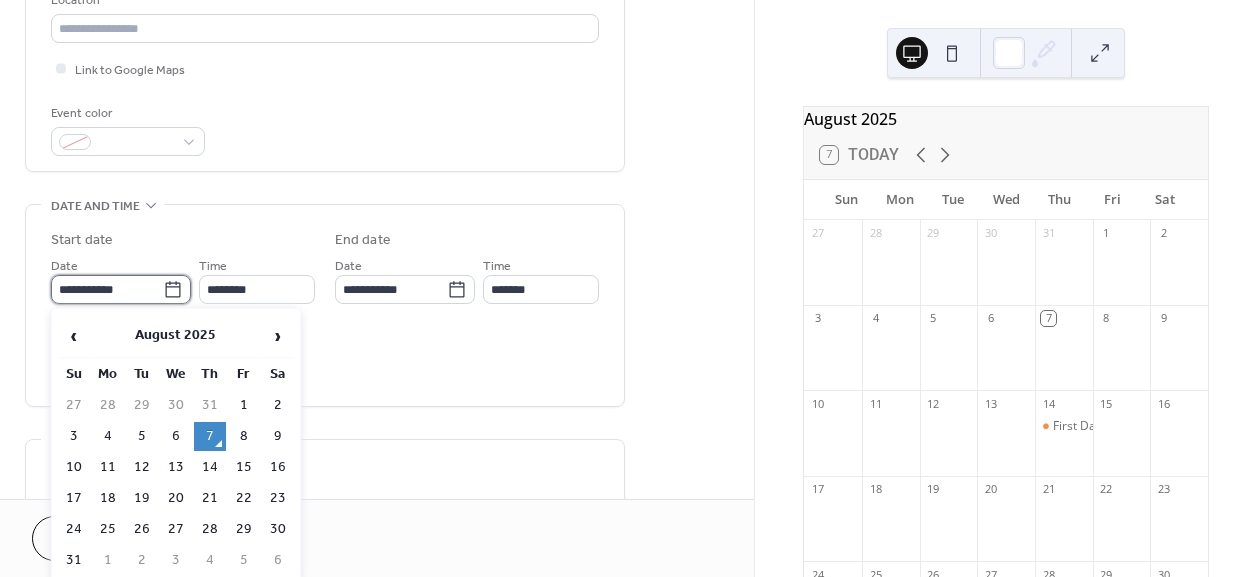 click on "**********" at bounding box center (107, 289) 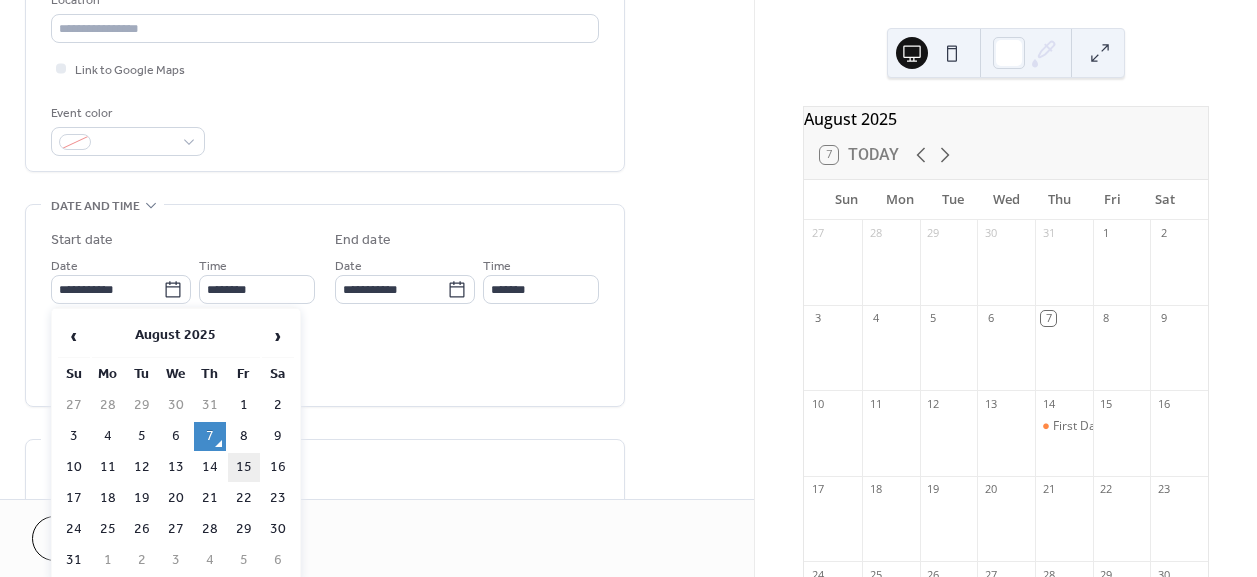 click on "15" at bounding box center [244, 467] 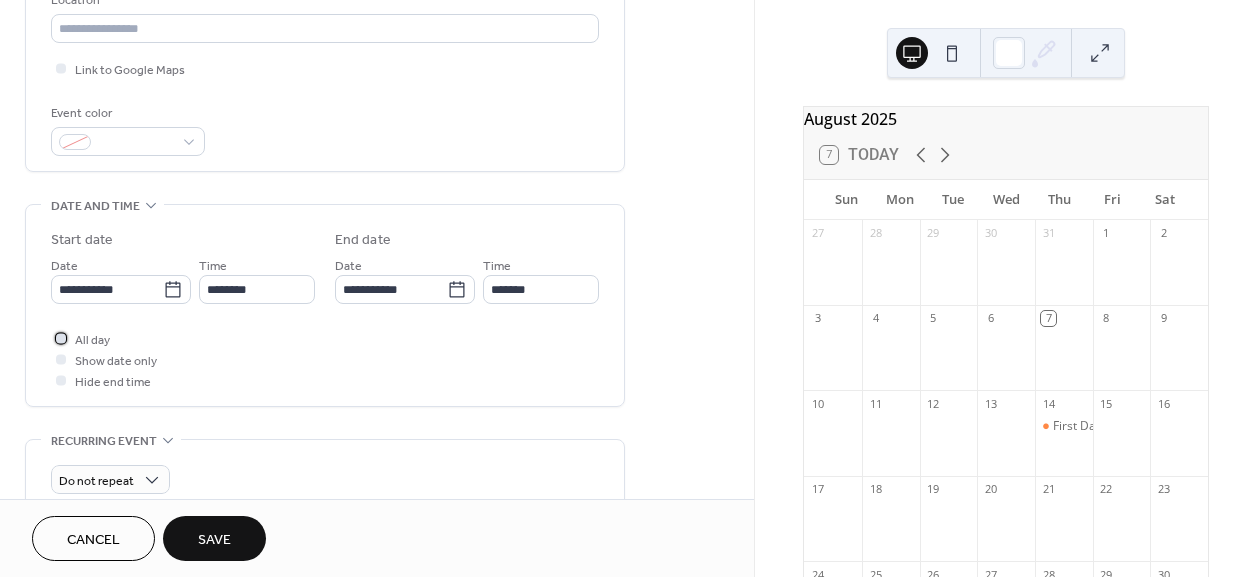 click at bounding box center [61, 338] 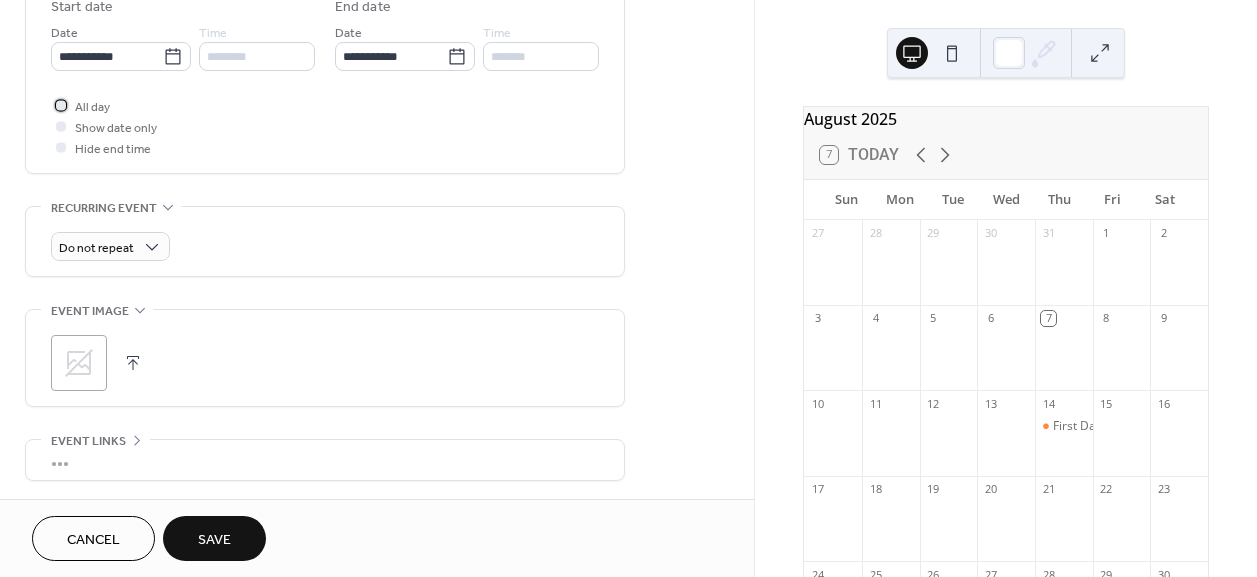 scroll, scrollTop: 696, scrollLeft: 0, axis: vertical 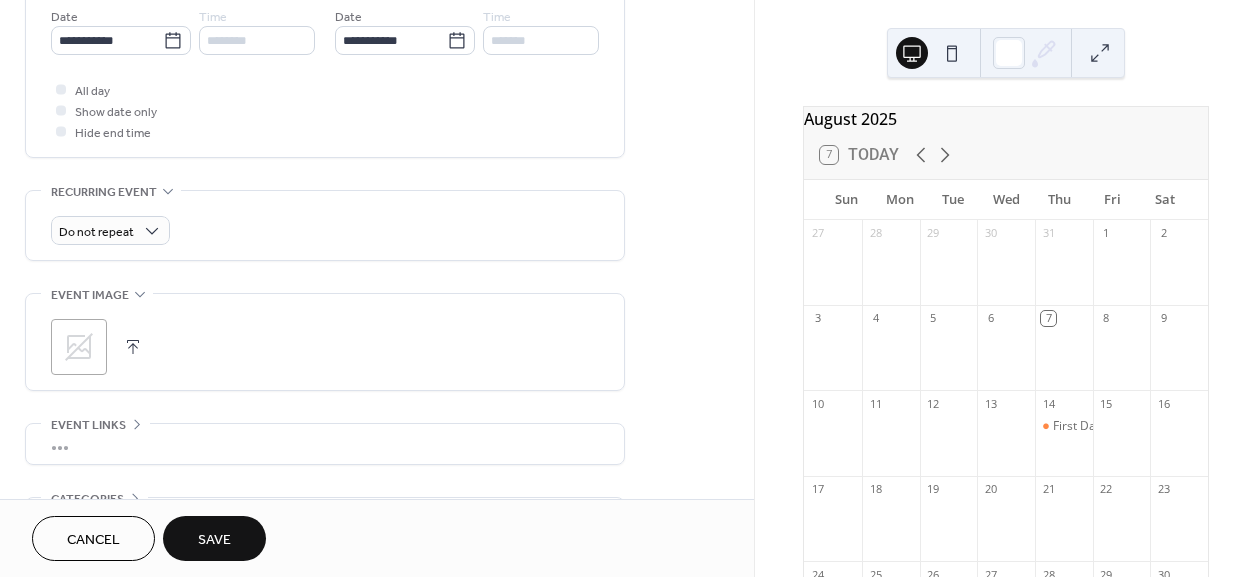 click on "Save" at bounding box center (214, 540) 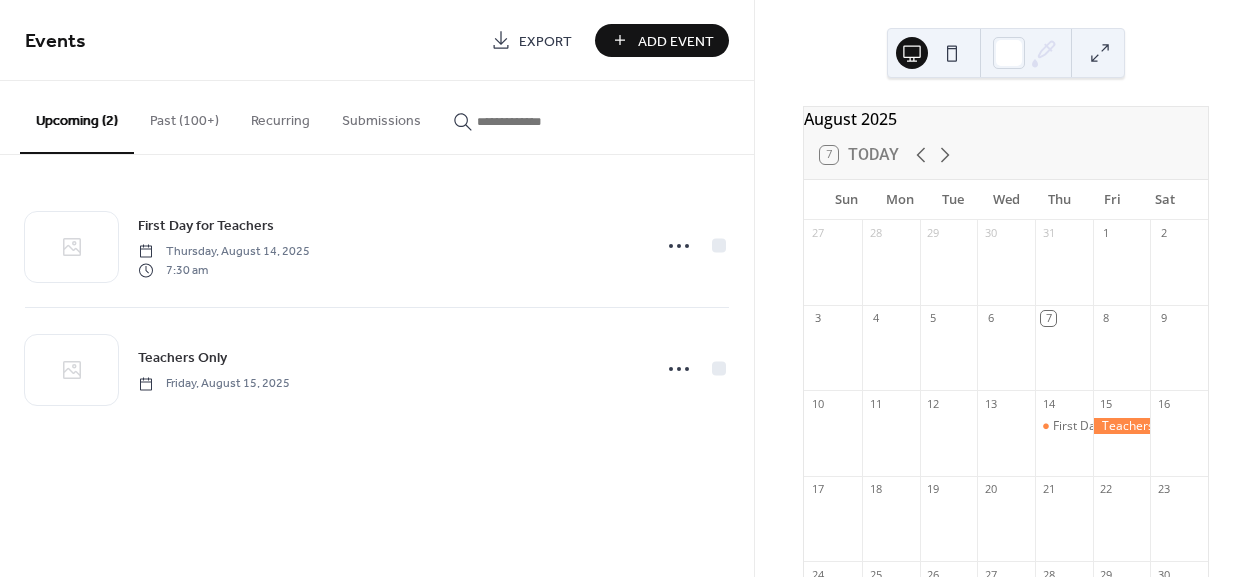 click at bounding box center (891, 528) 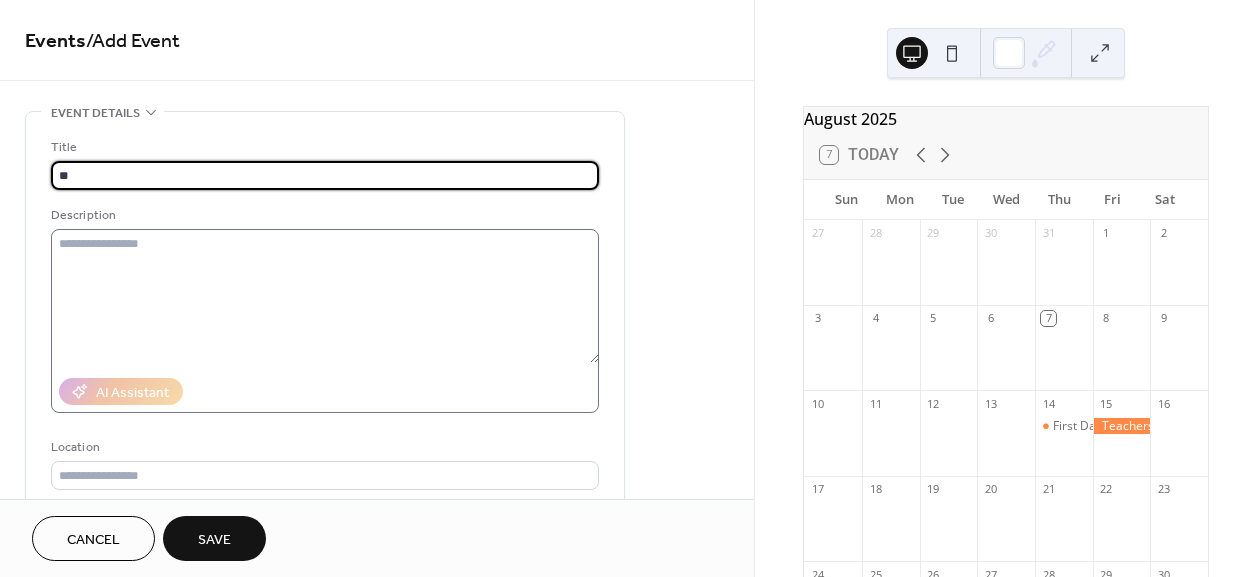 type on "*" 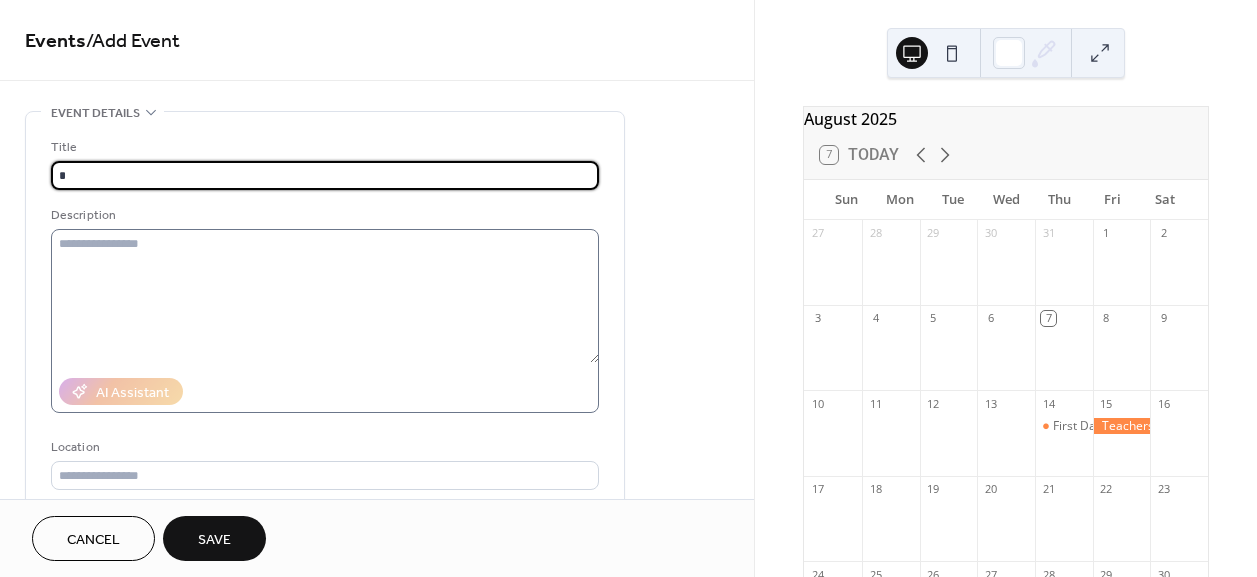 type 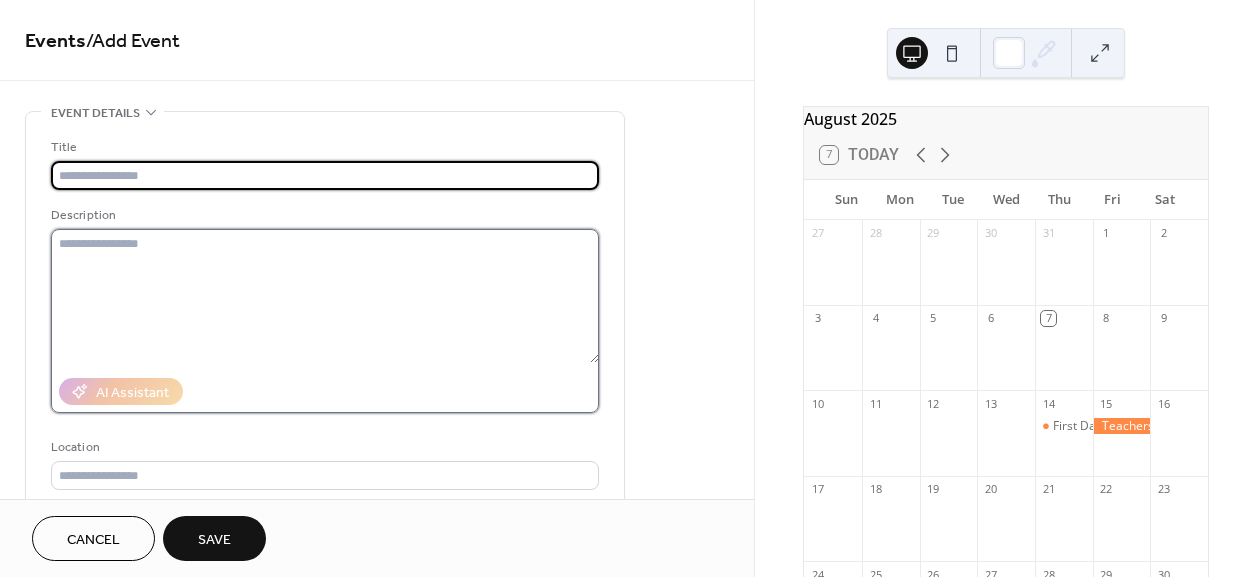 click at bounding box center (325, 296) 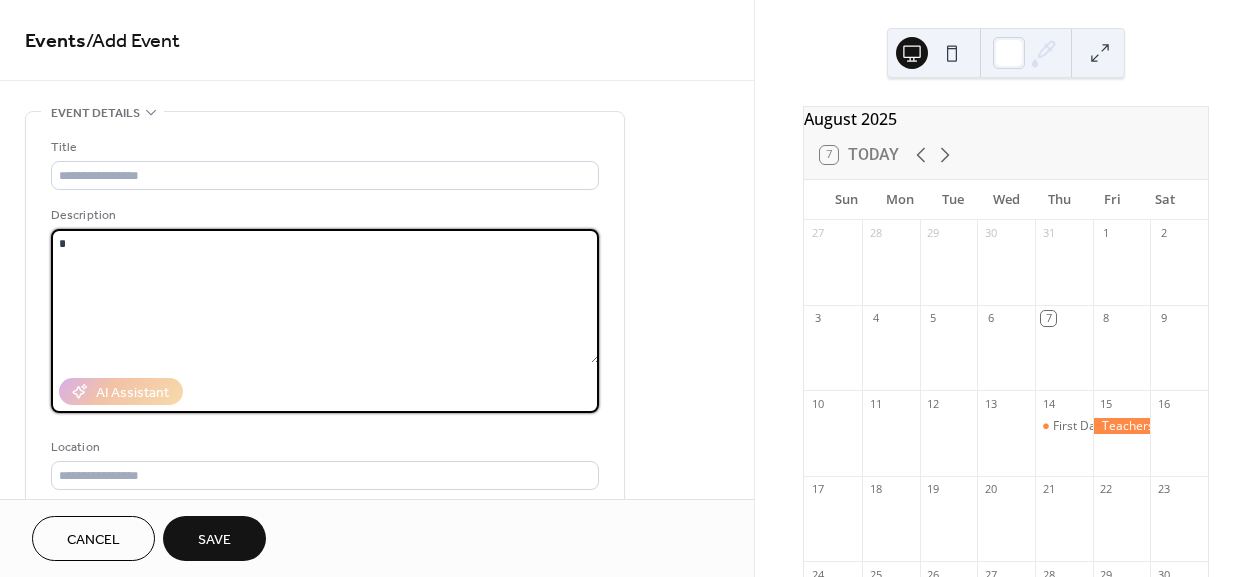 click on "*" at bounding box center [325, 296] 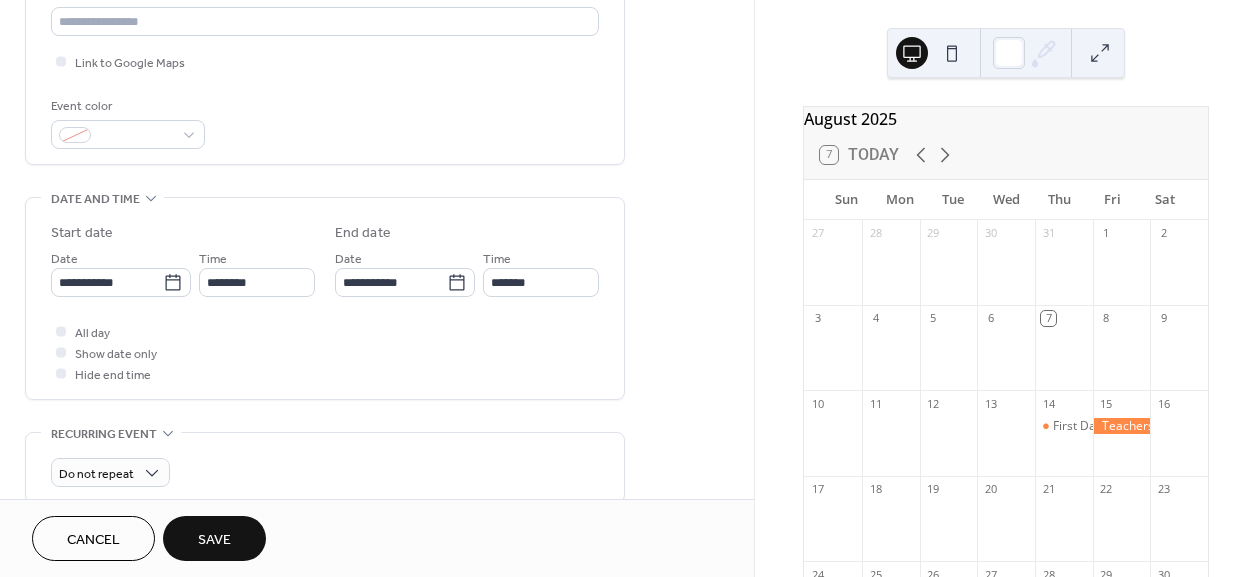 scroll, scrollTop: 456, scrollLeft: 0, axis: vertical 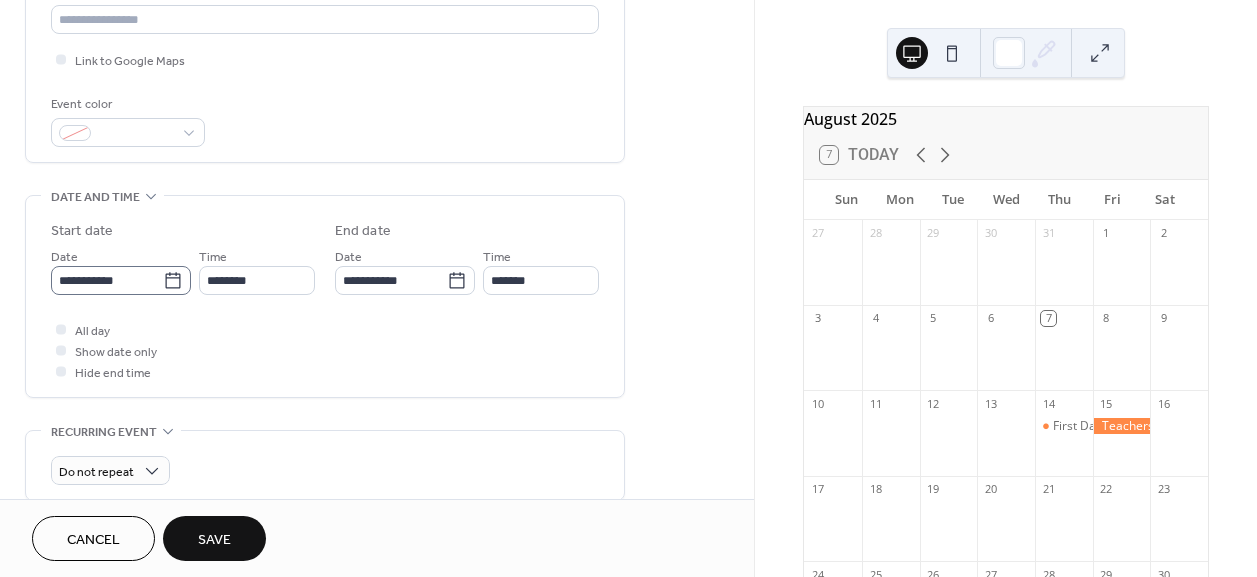 type on "**********" 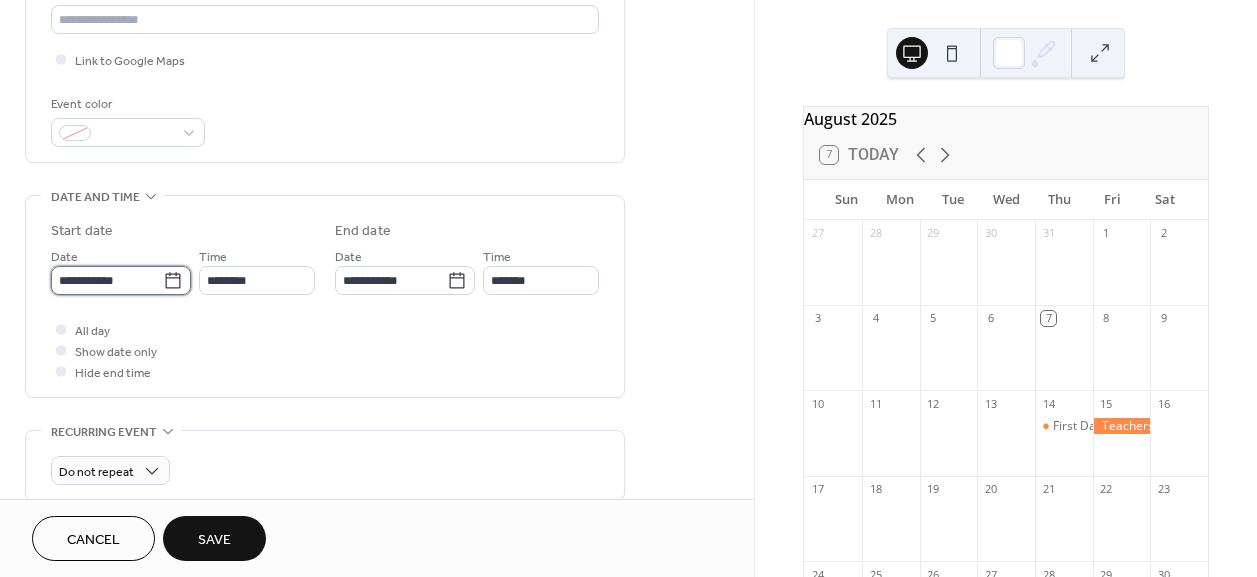 click on "**********" at bounding box center (107, 280) 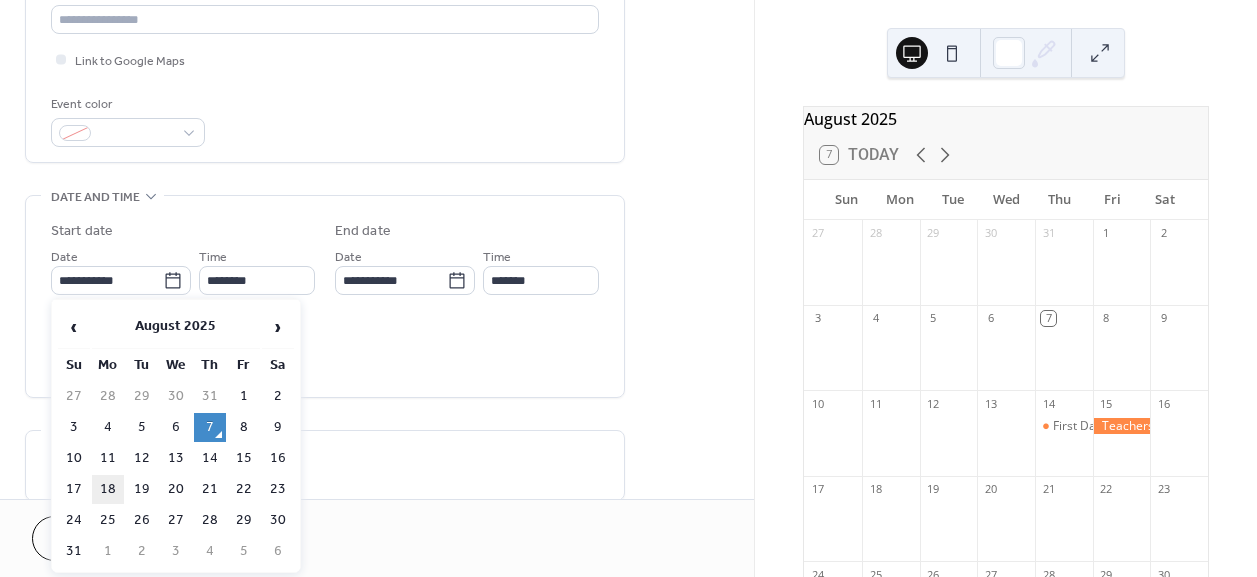 click on "18" at bounding box center [108, 489] 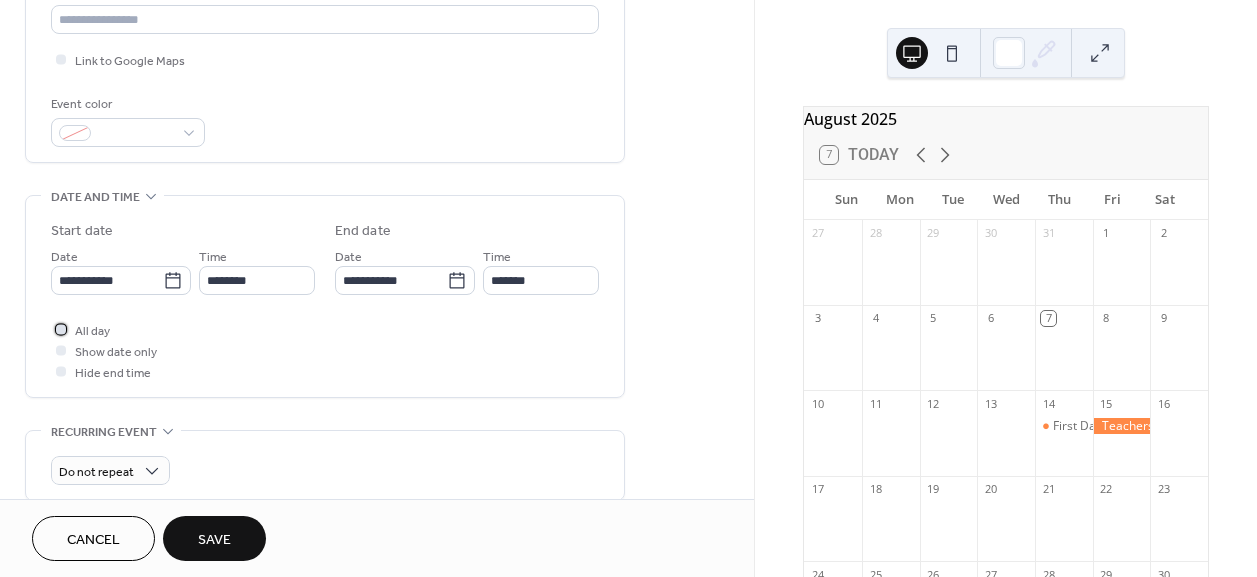 click at bounding box center [61, 329] 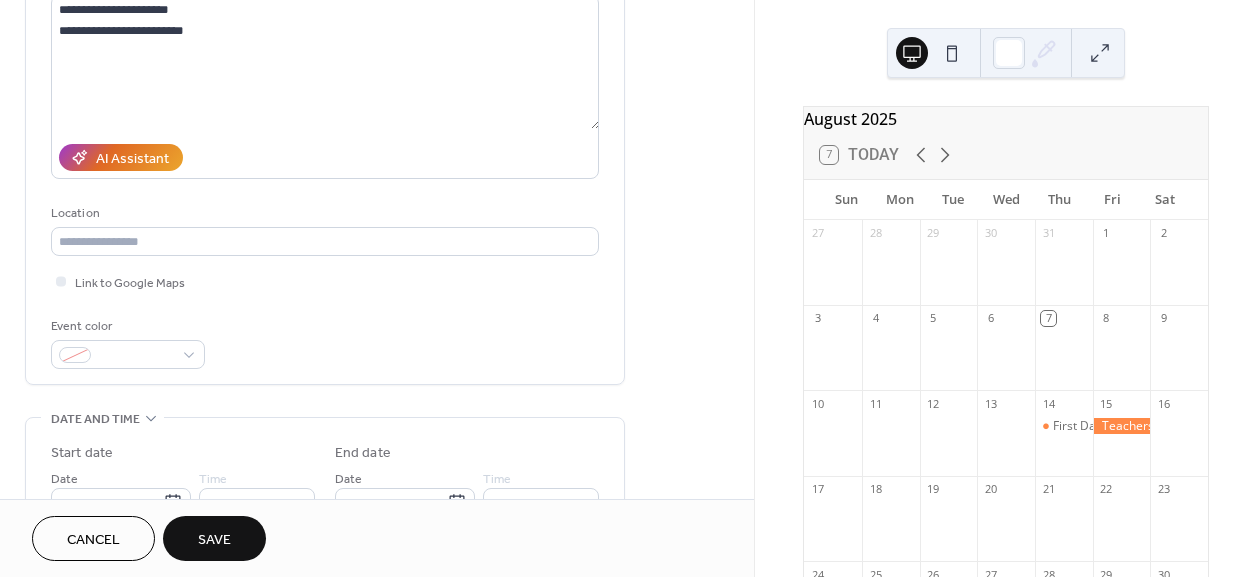 scroll, scrollTop: 264, scrollLeft: 0, axis: vertical 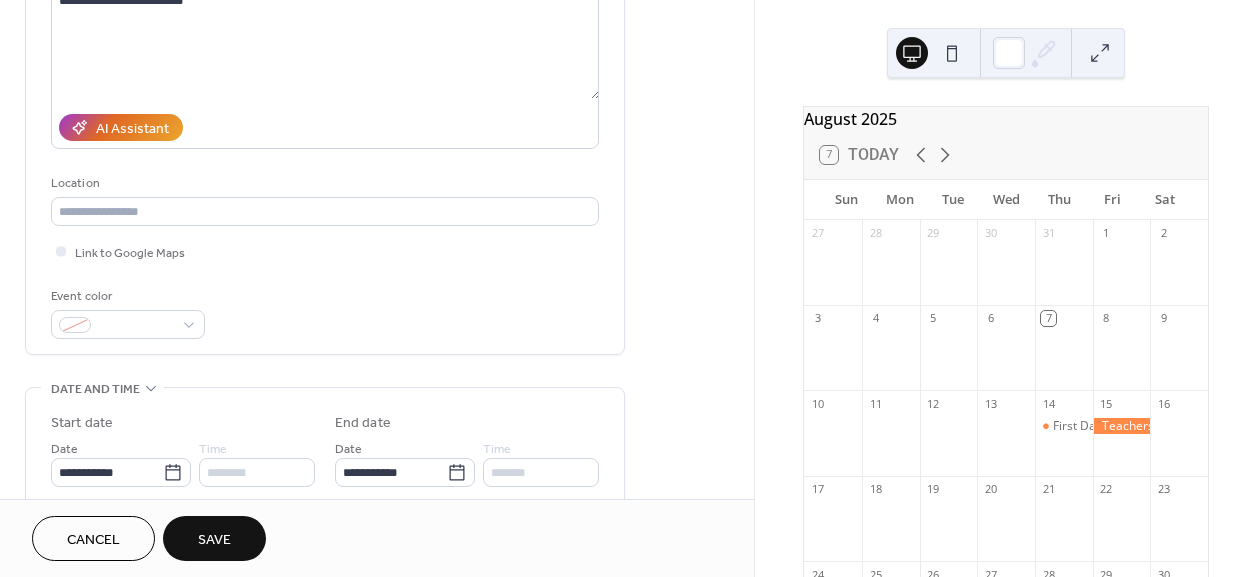 click on "Save" at bounding box center (214, 540) 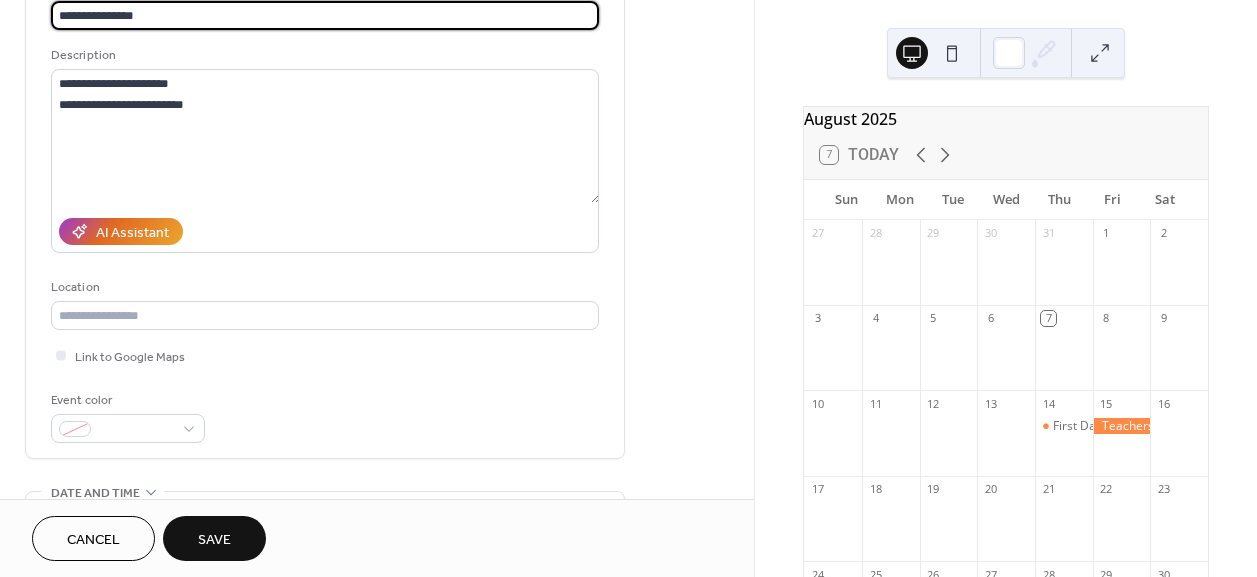 type on "**********" 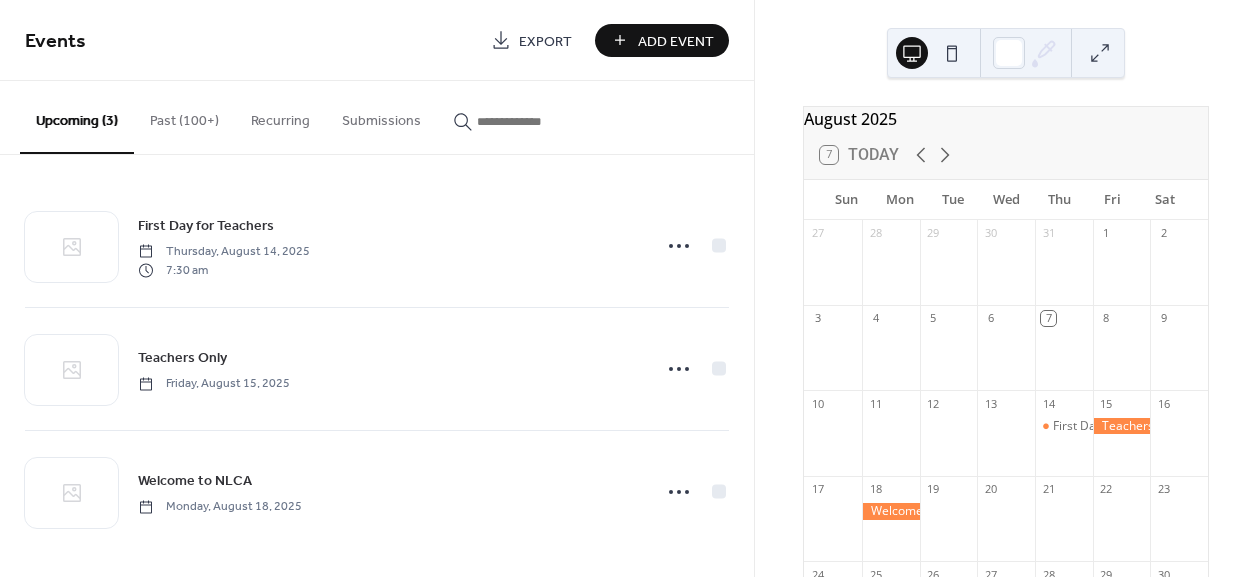 click at bounding box center [891, 511] 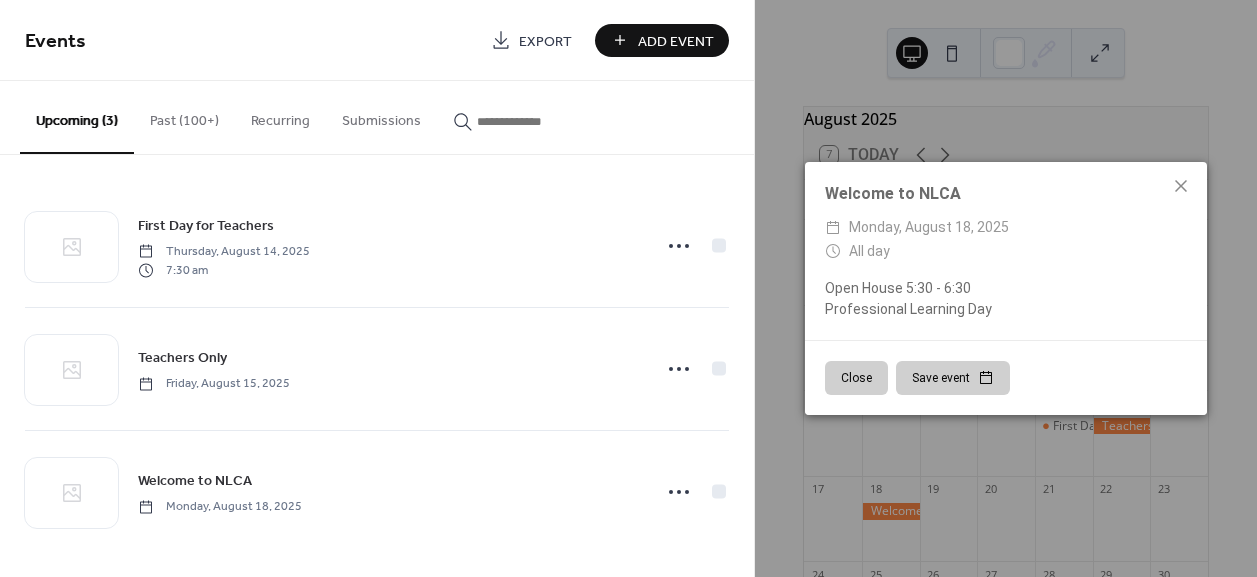 click on "Close" at bounding box center [856, 378] 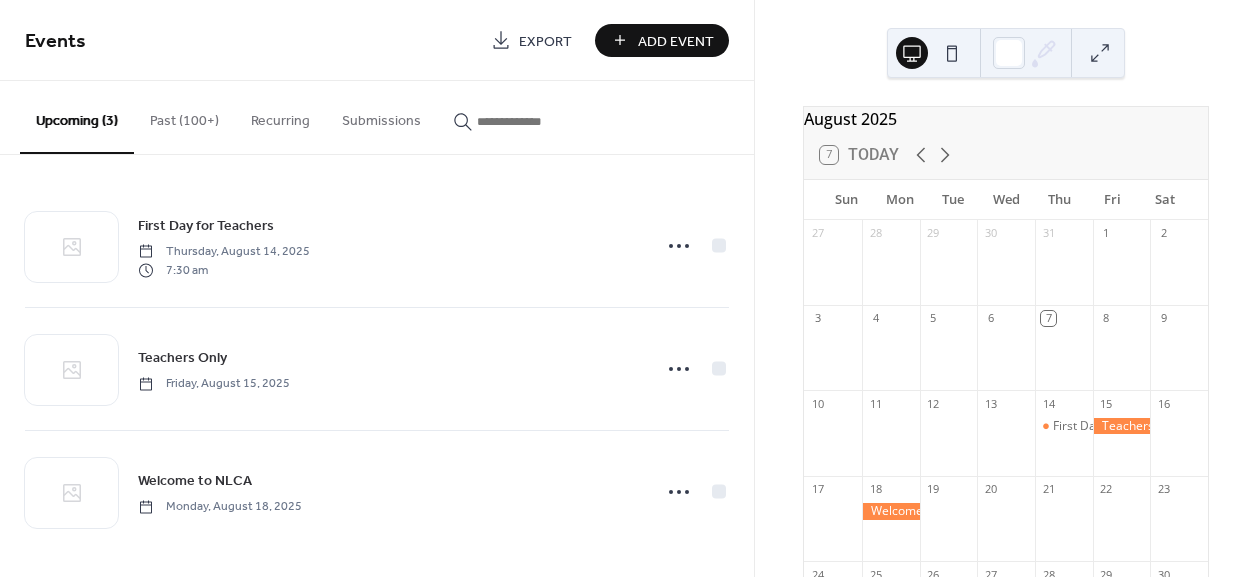 click on "Add Event" at bounding box center [676, 41] 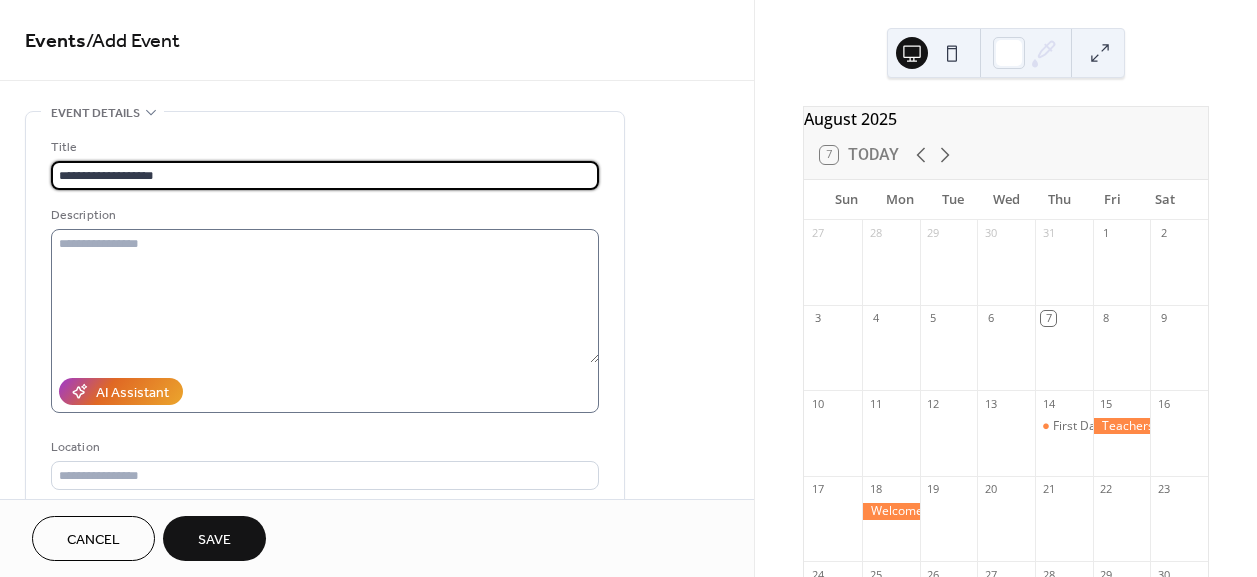 type on "**********" 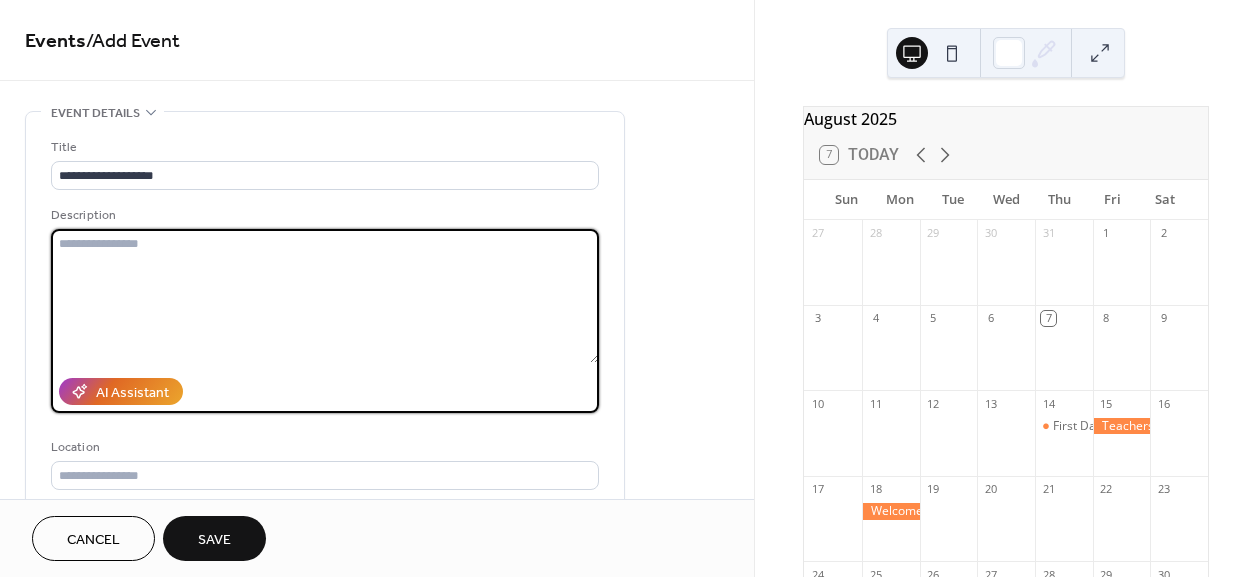 click at bounding box center [325, 296] 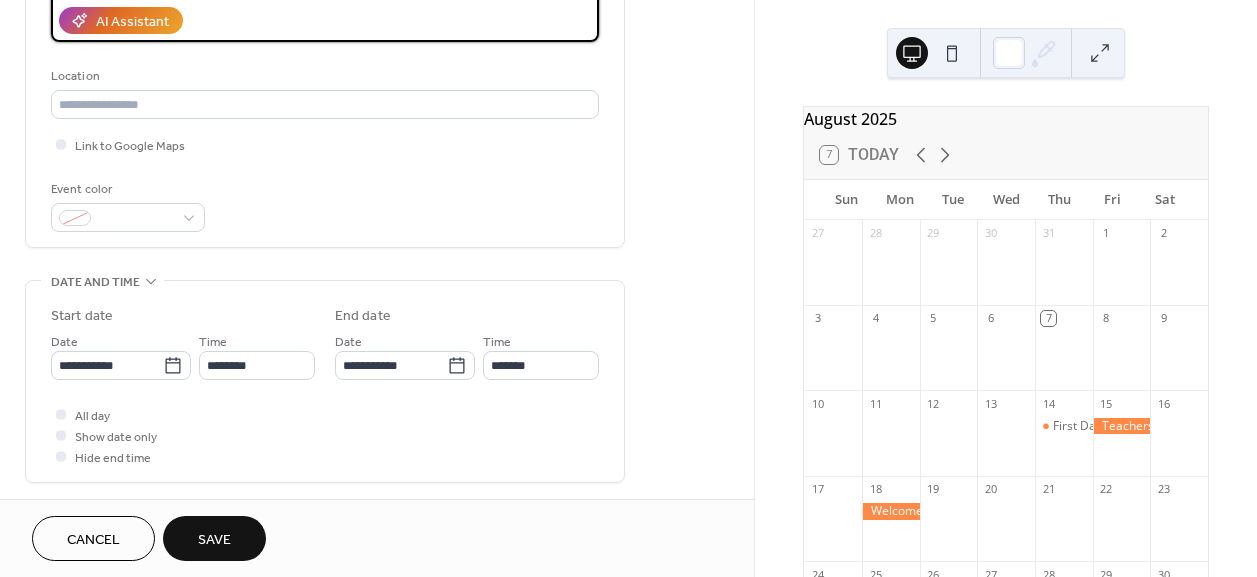 scroll, scrollTop: 373, scrollLeft: 0, axis: vertical 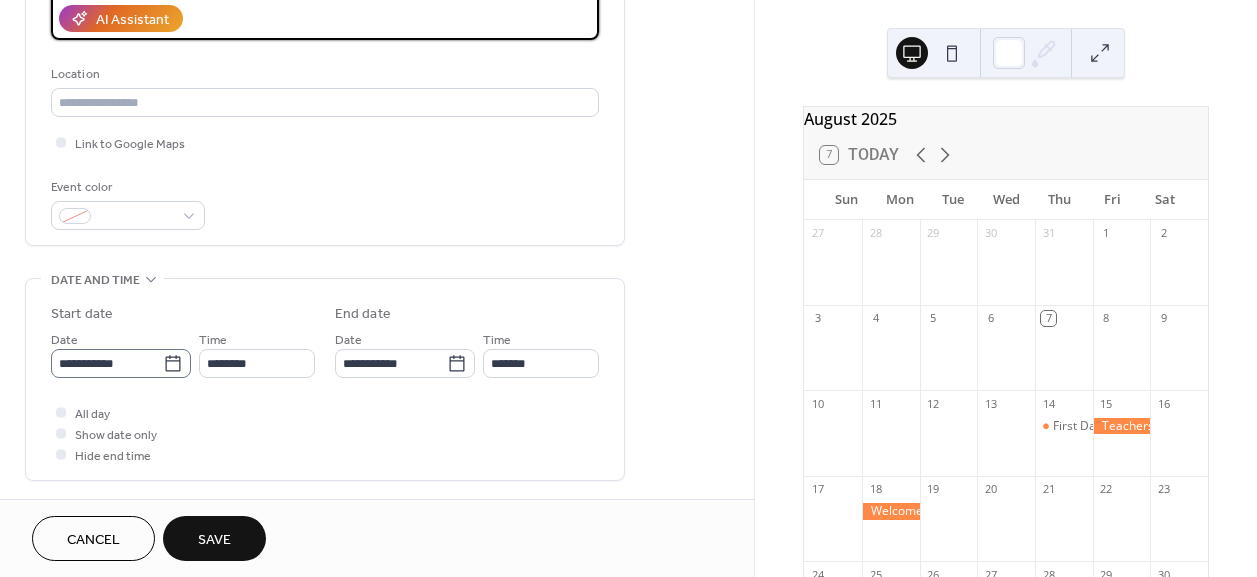 type on "**********" 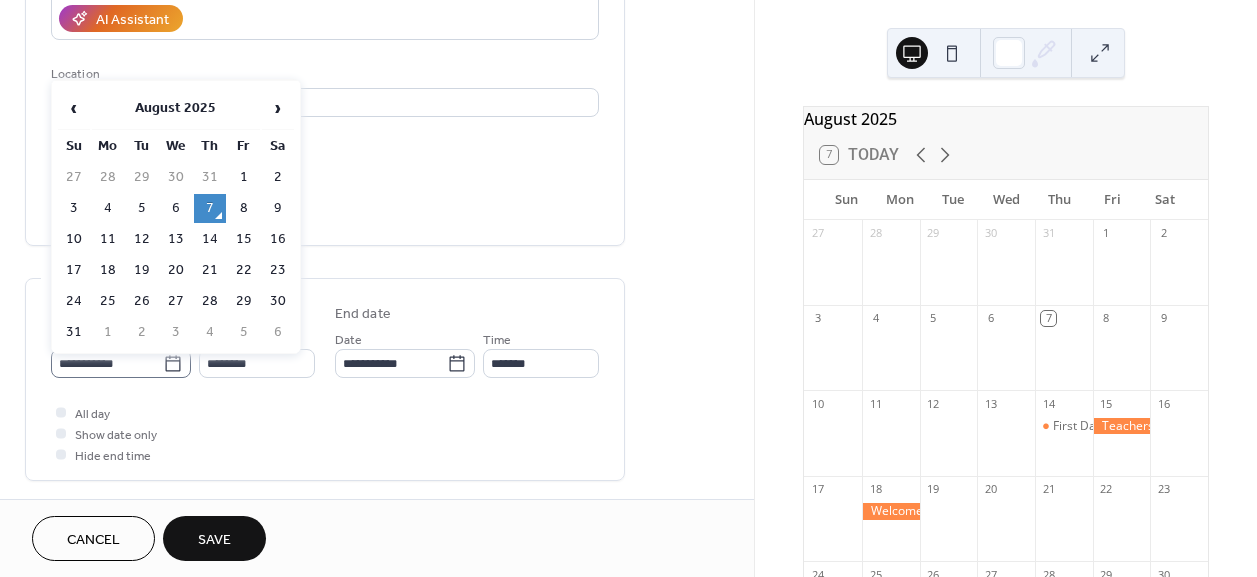 click 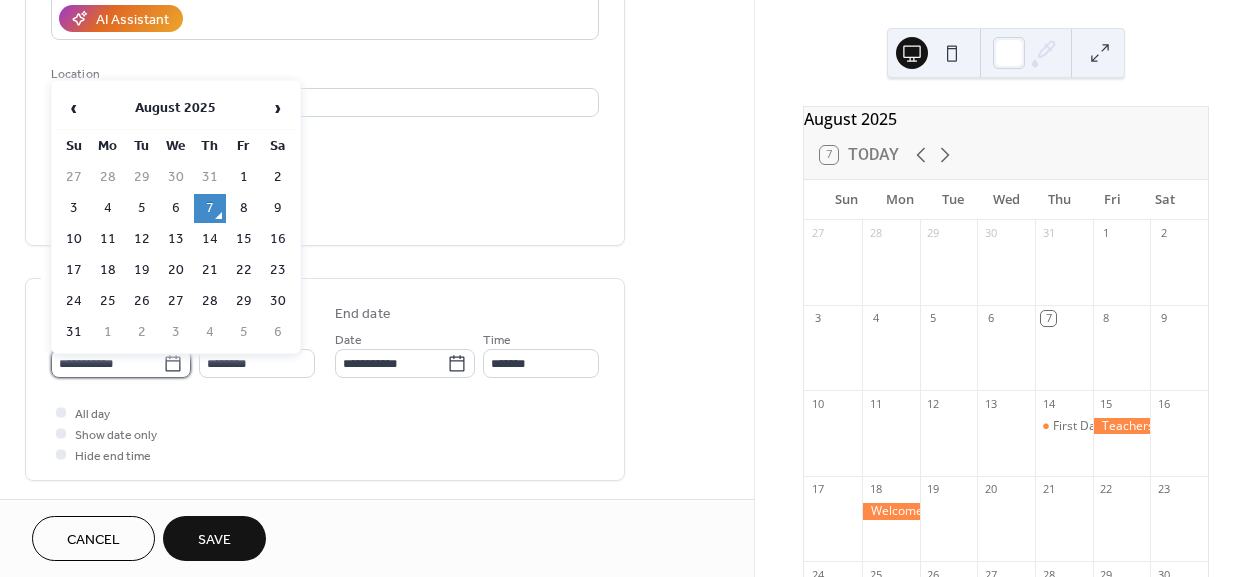 click on "**********" at bounding box center [107, 363] 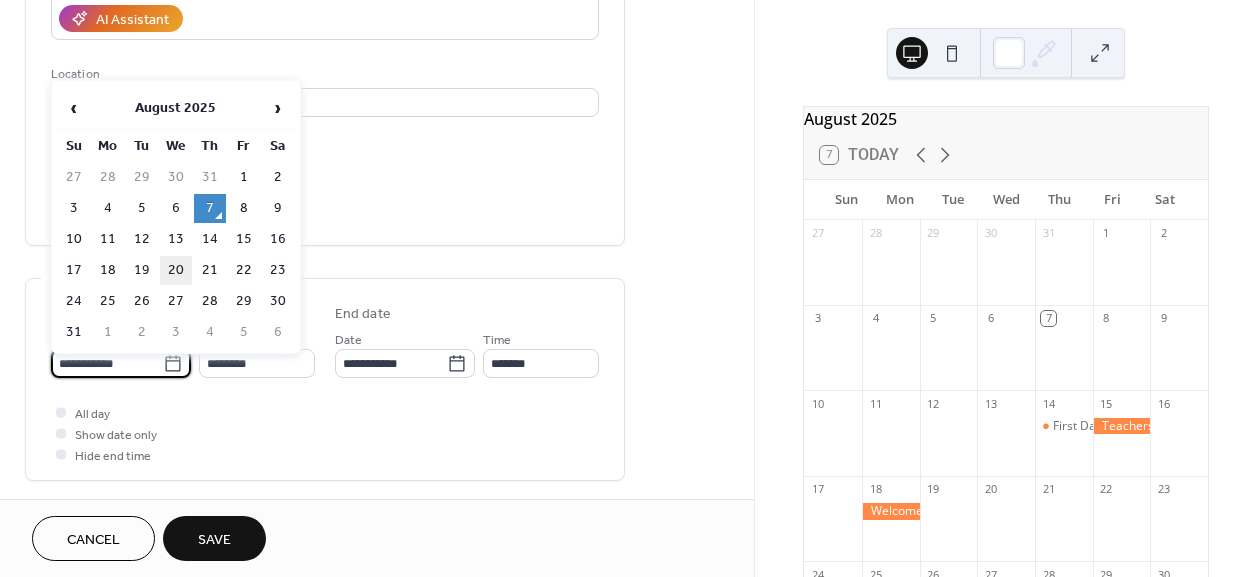 click on "20" at bounding box center (176, 270) 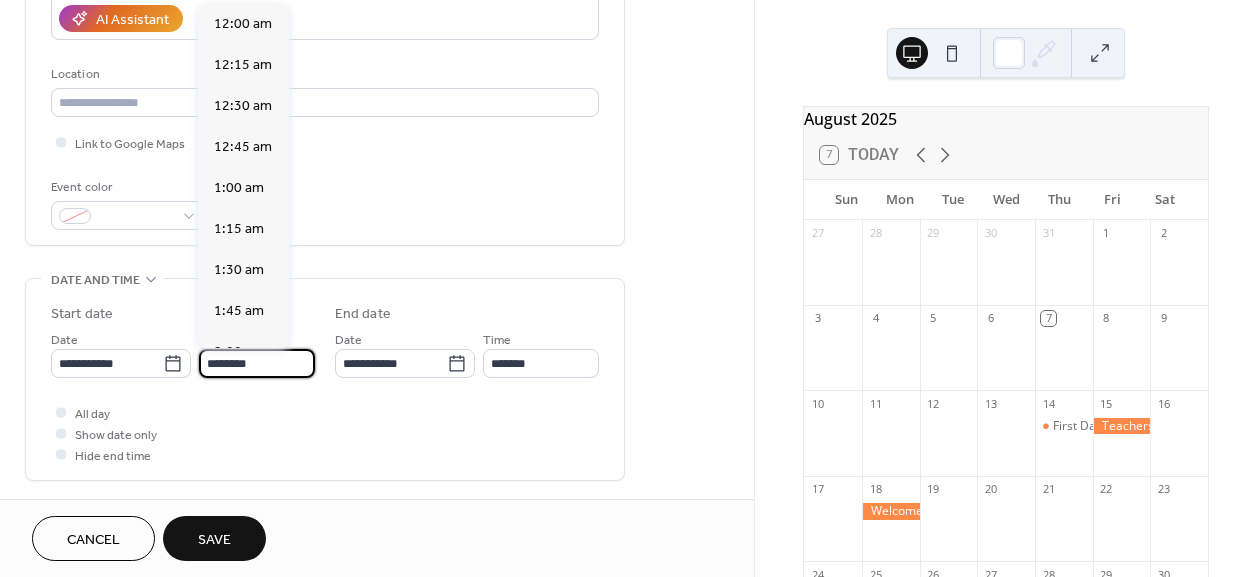 click on "********" at bounding box center [257, 363] 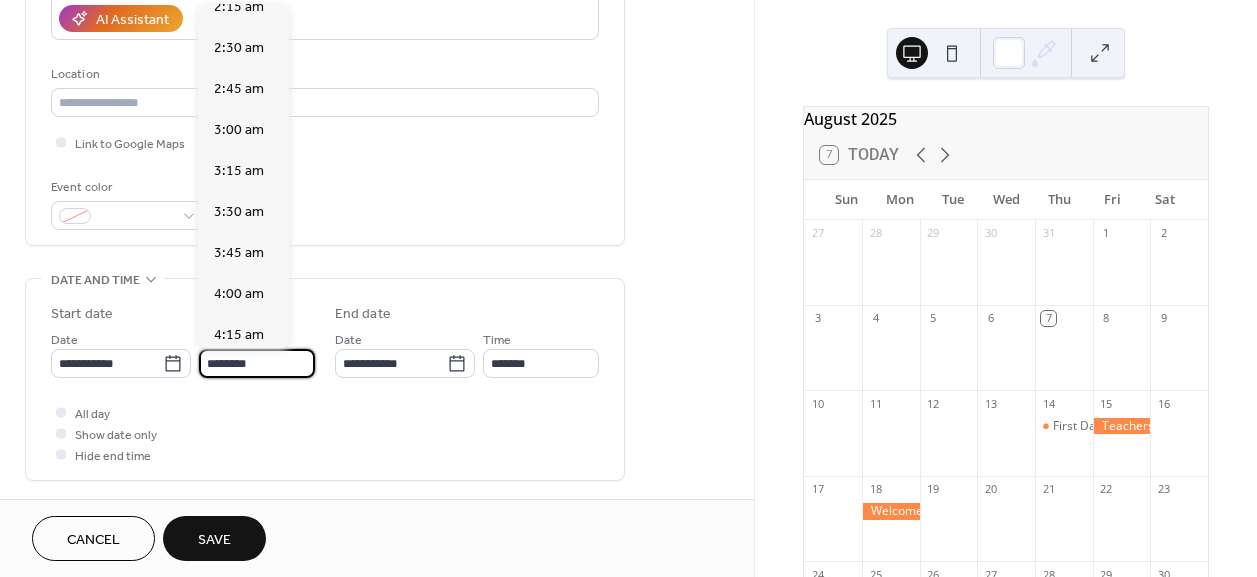 scroll, scrollTop: 1122, scrollLeft: 0, axis: vertical 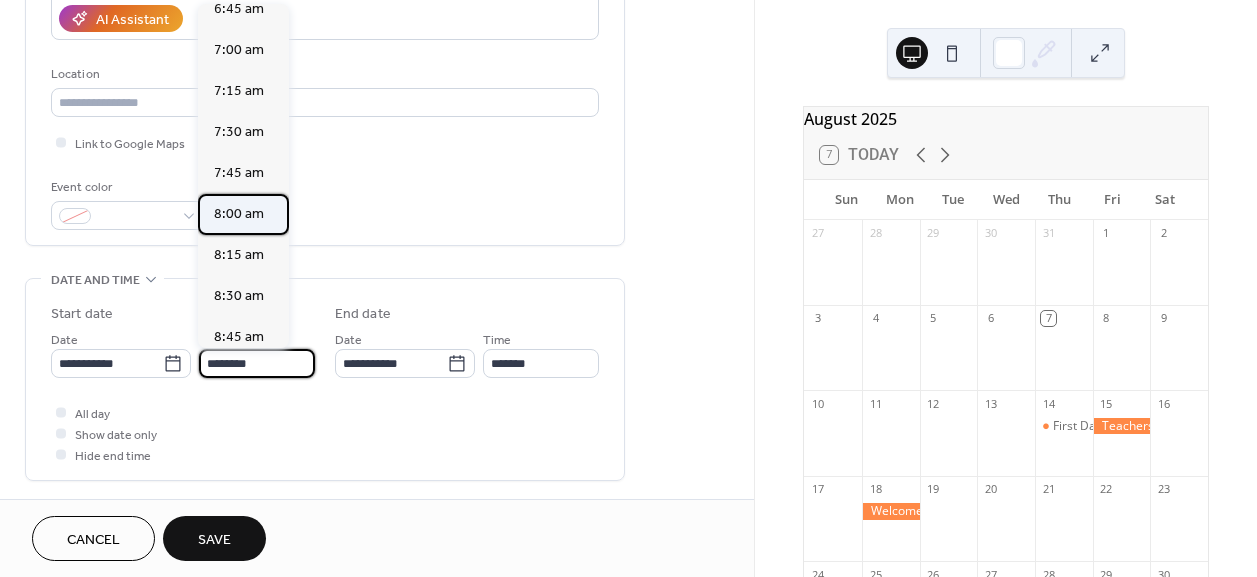 click on "8:00 am" at bounding box center [239, 214] 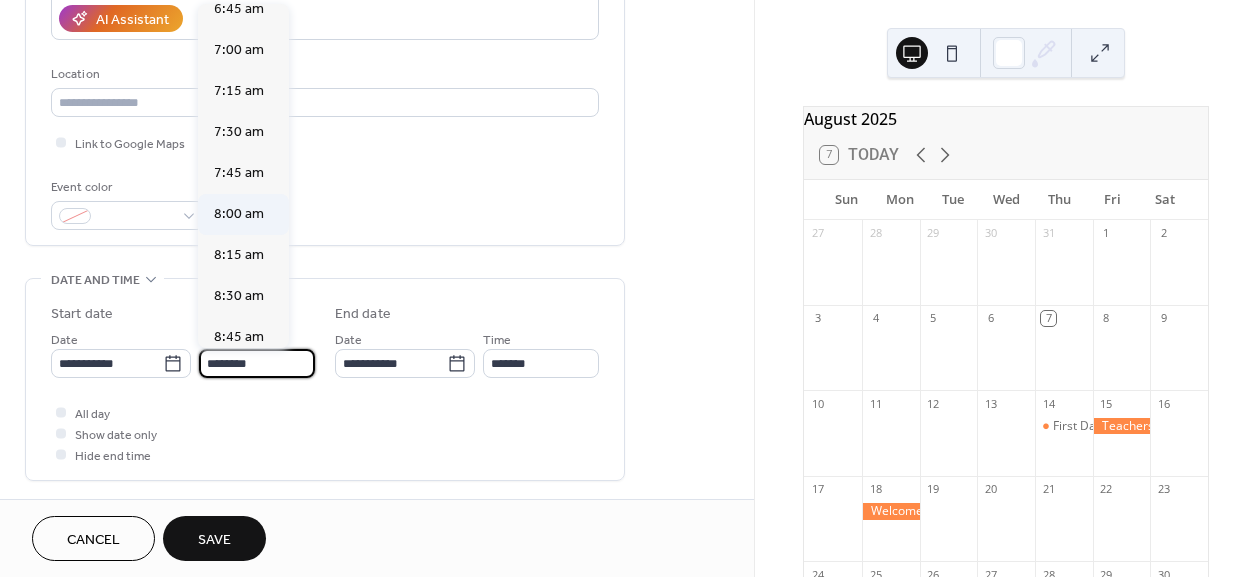 type on "*******" 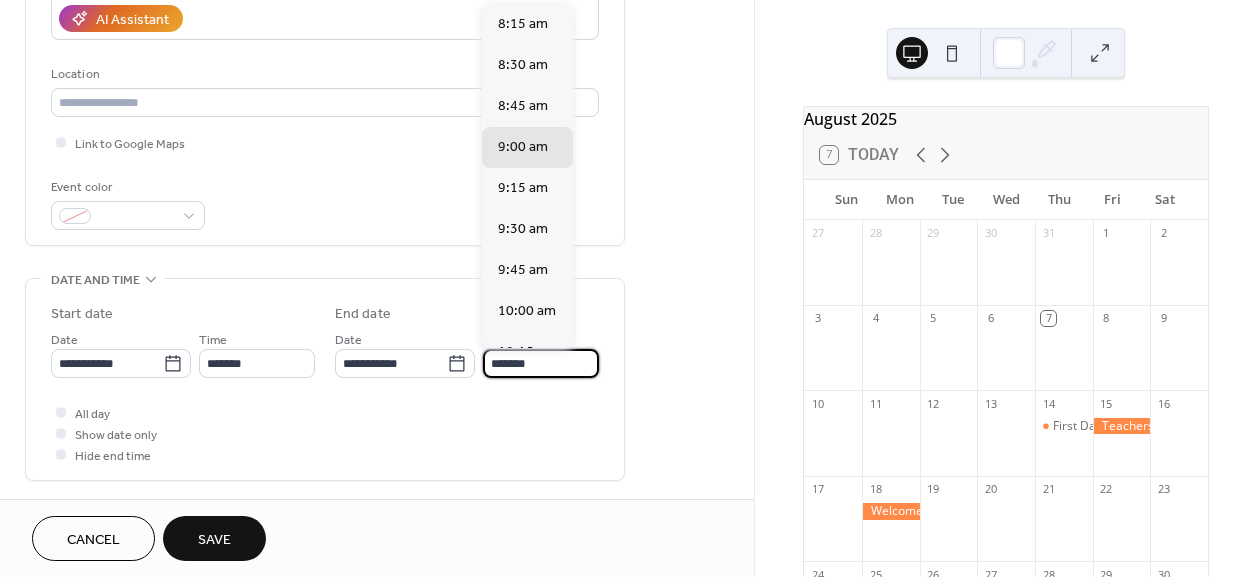 click on "*******" at bounding box center [541, 363] 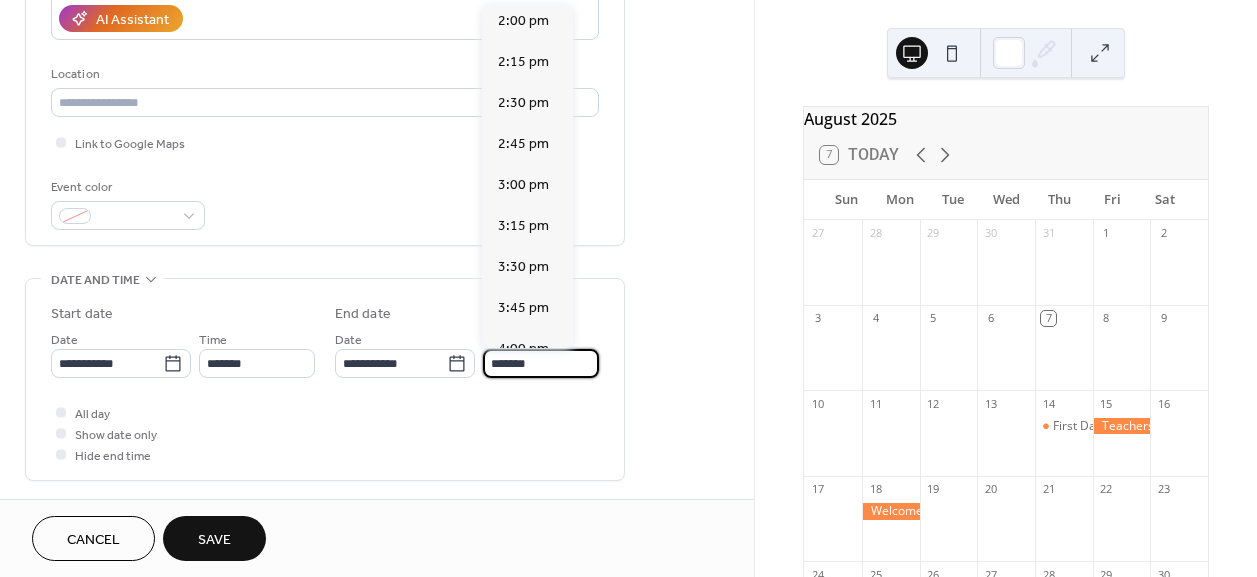scroll, scrollTop: 984, scrollLeft: 0, axis: vertical 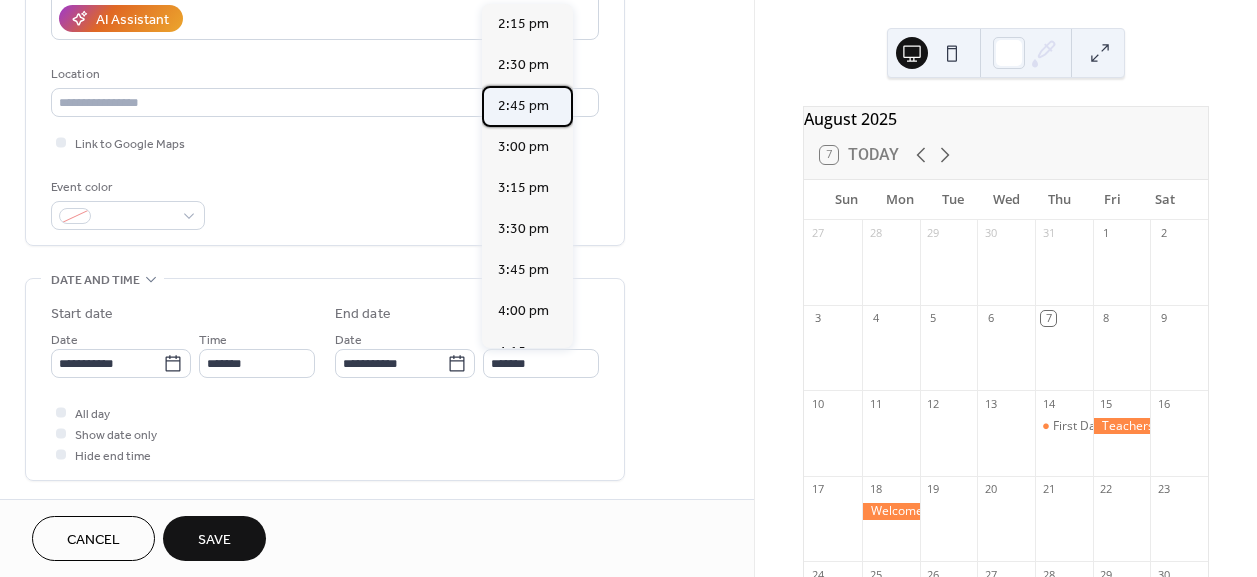 click on "2:45 pm" at bounding box center [523, 106] 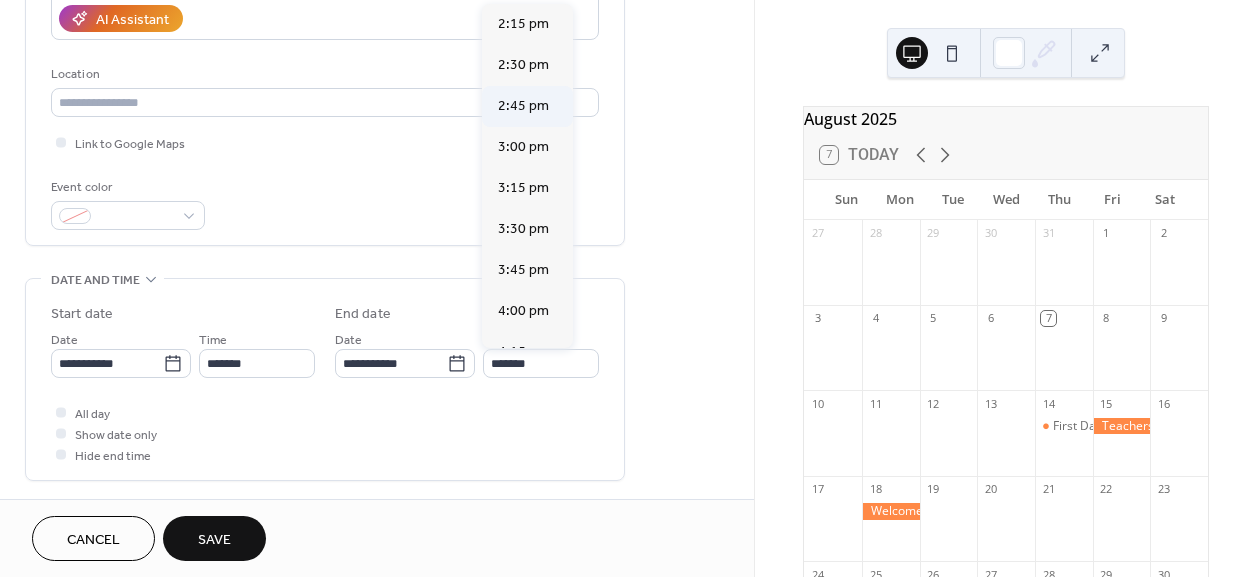 type on "*******" 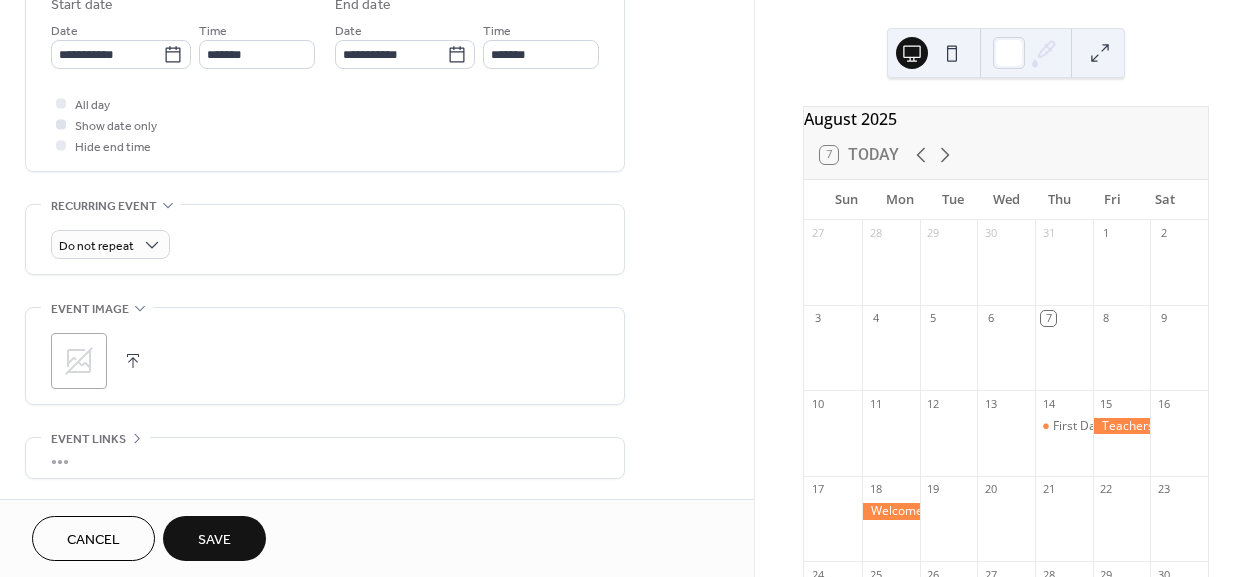 scroll, scrollTop: 696, scrollLeft: 0, axis: vertical 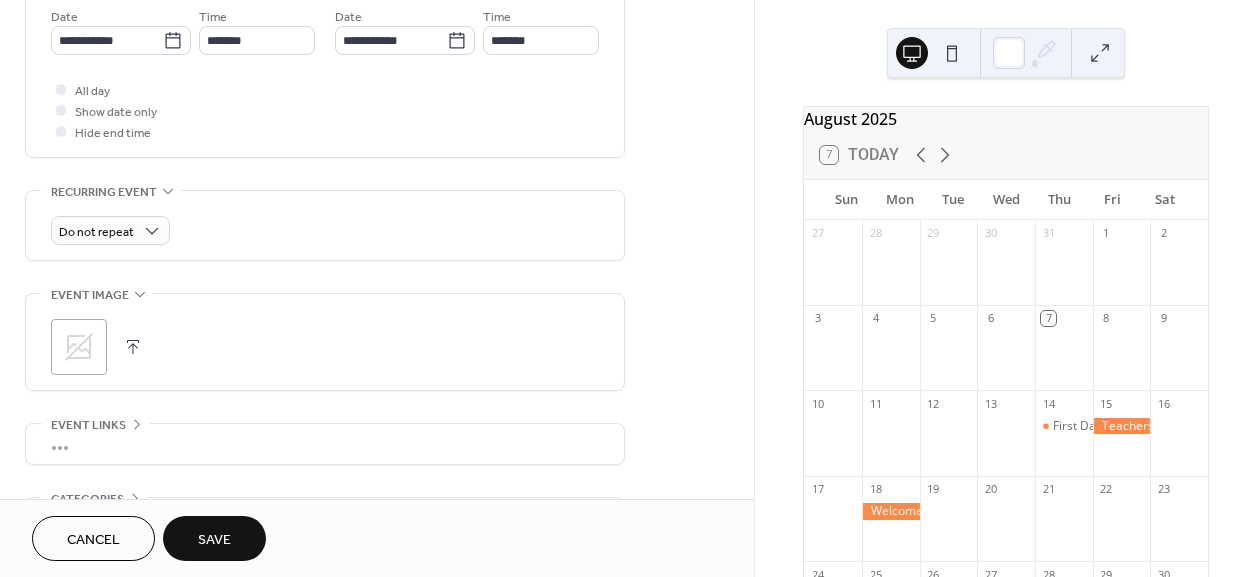 click at bounding box center (133, 347) 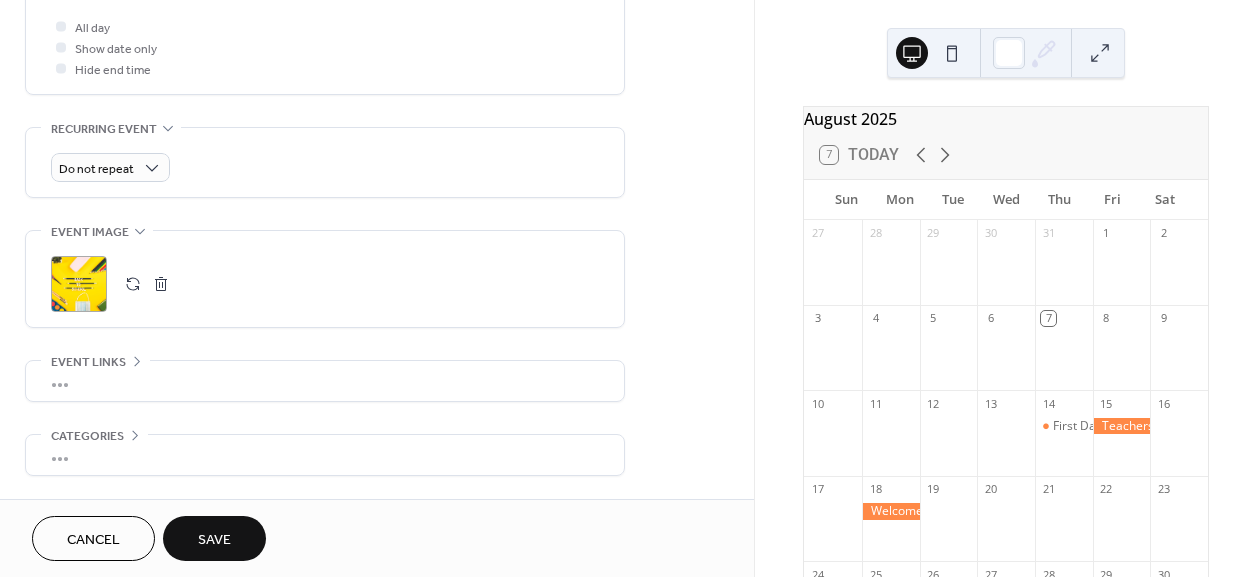 scroll, scrollTop: 826, scrollLeft: 0, axis: vertical 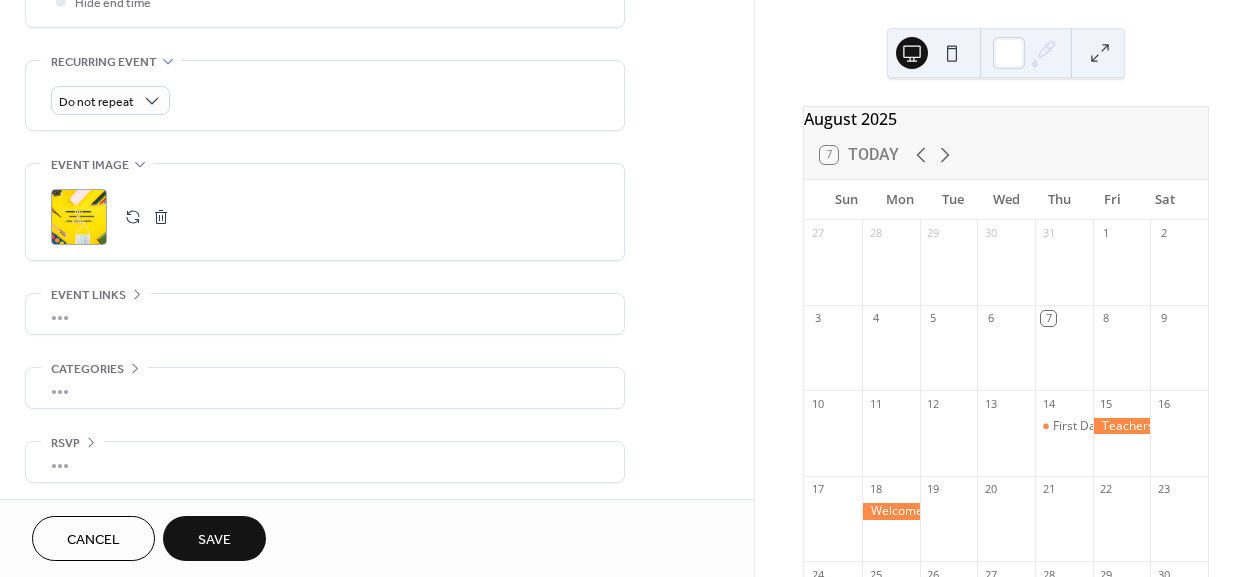 click on "Save" at bounding box center [214, 540] 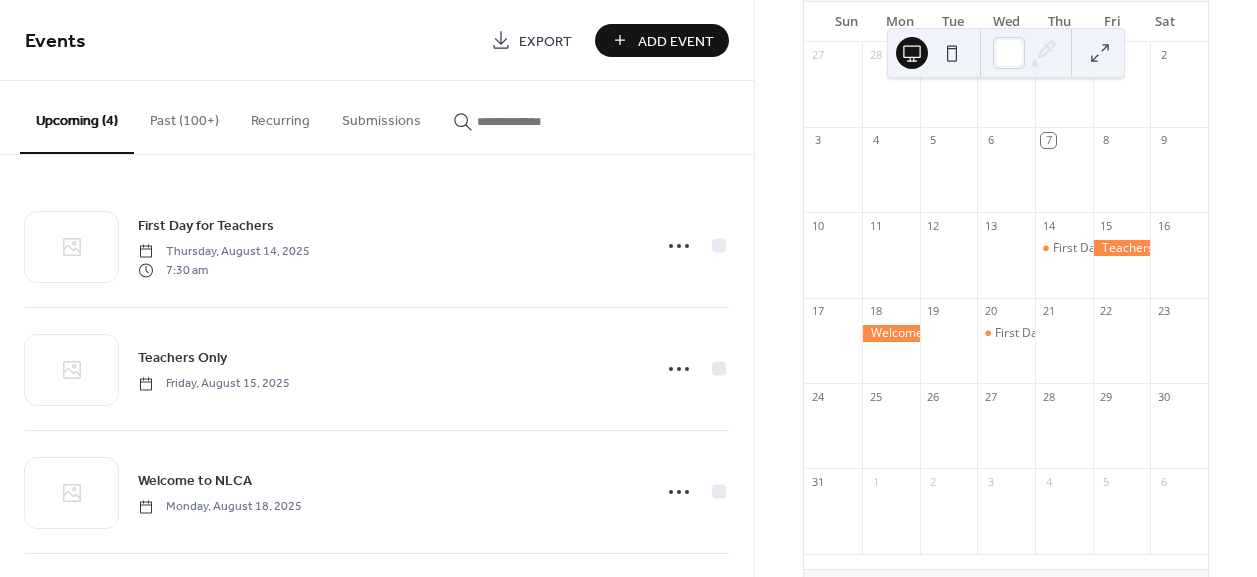 scroll, scrollTop: 160, scrollLeft: 0, axis: vertical 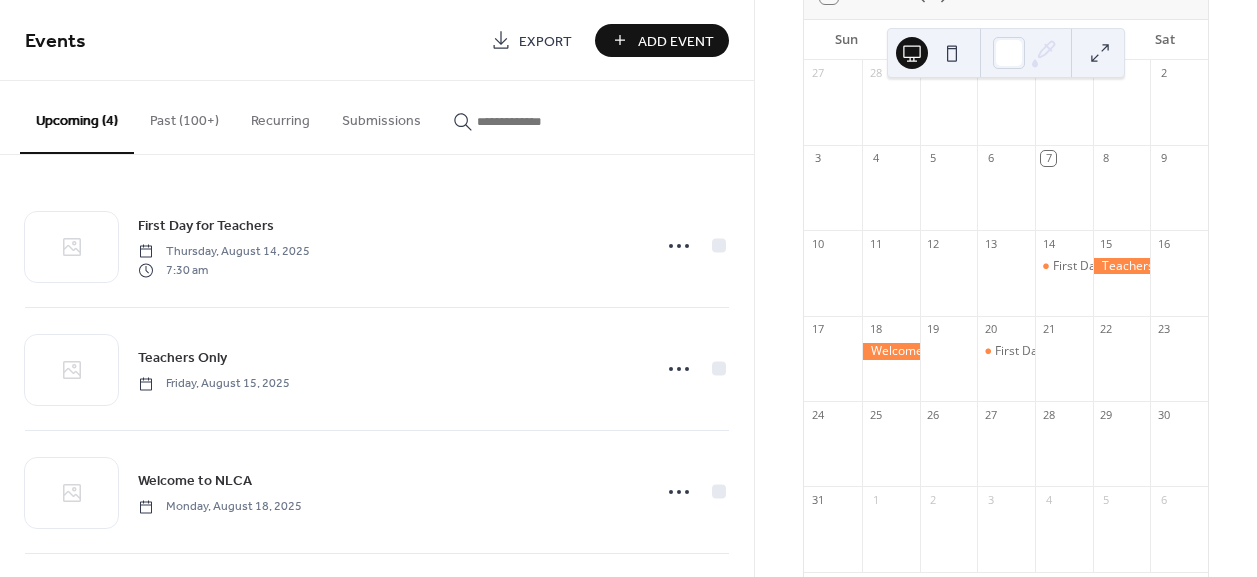 click on "Add Event" at bounding box center [662, 40] 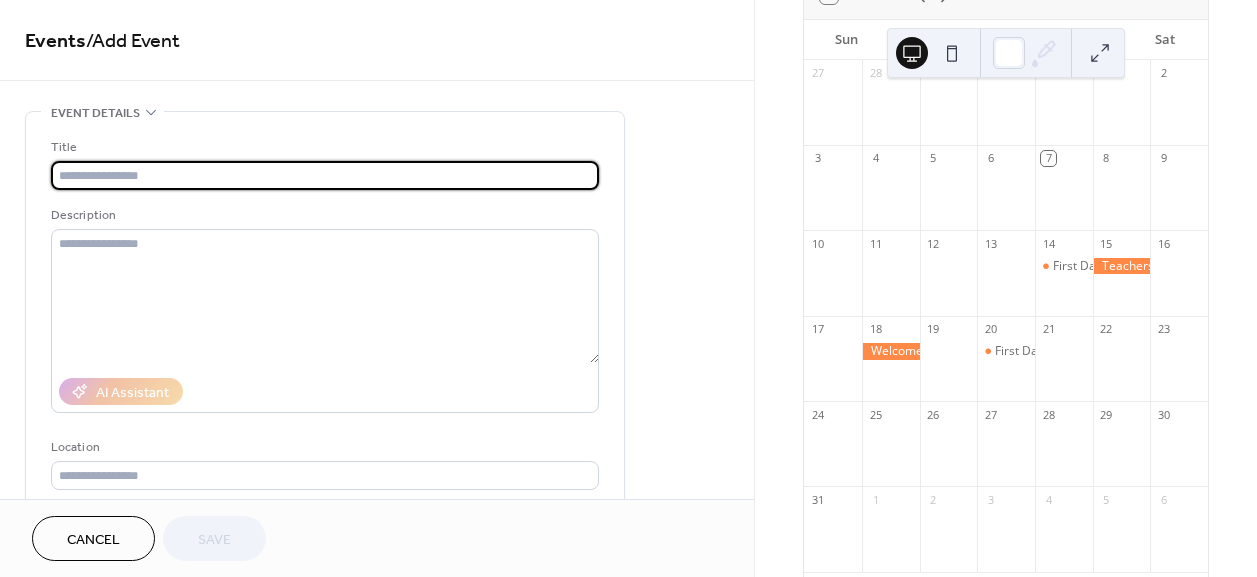 click at bounding box center (325, 175) 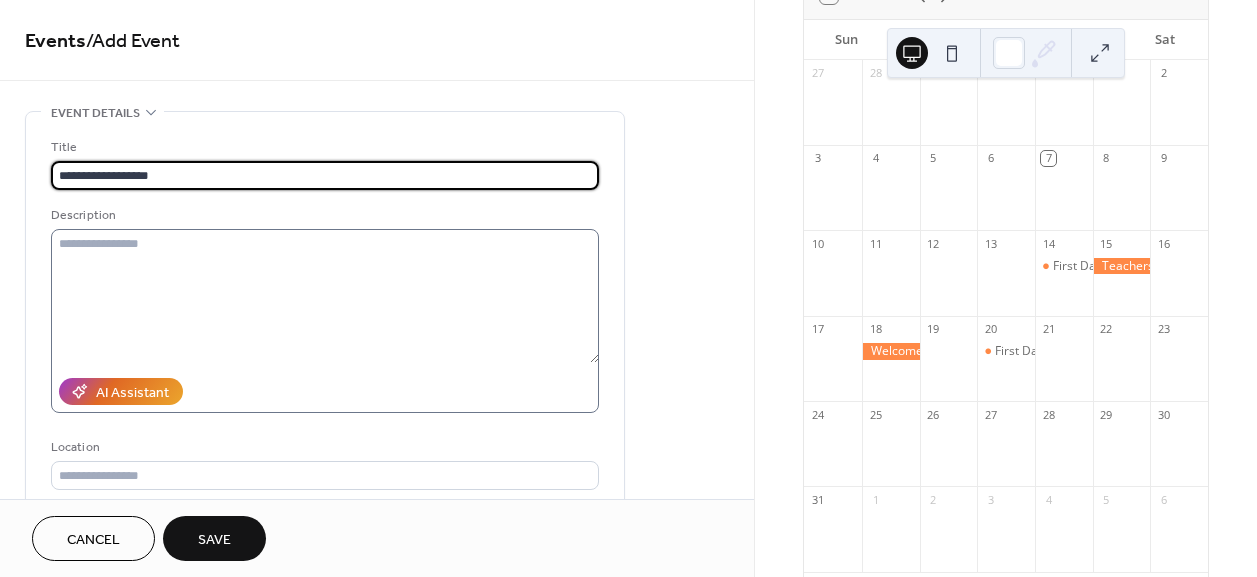 type on "**********" 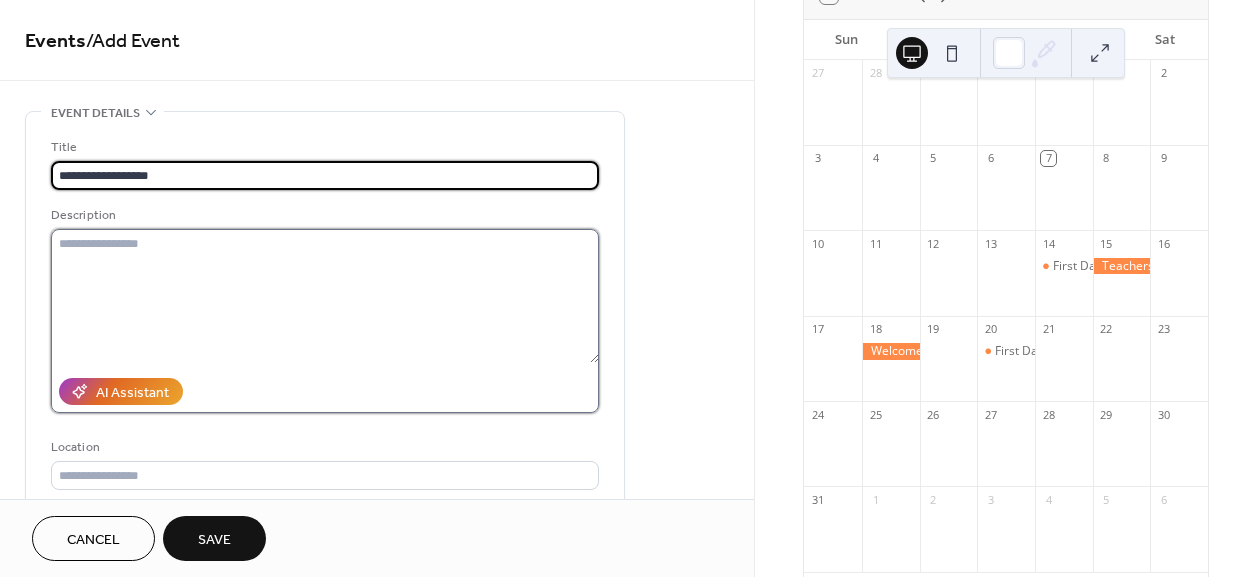 click at bounding box center [325, 296] 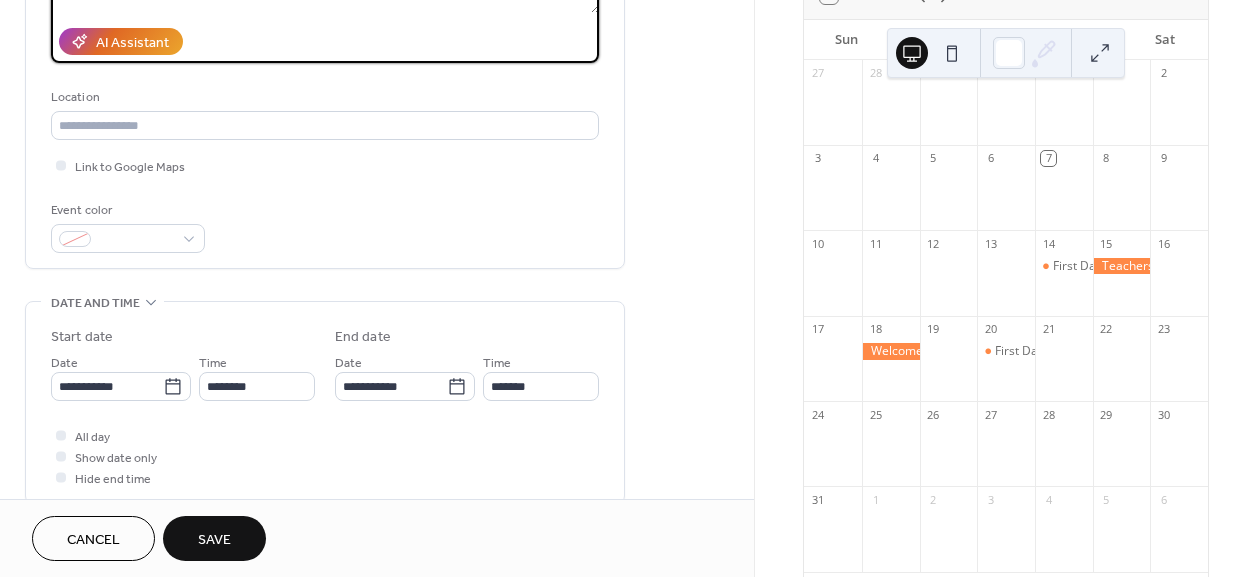 scroll, scrollTop: 357, scrollLeft: 0, axis: vertical 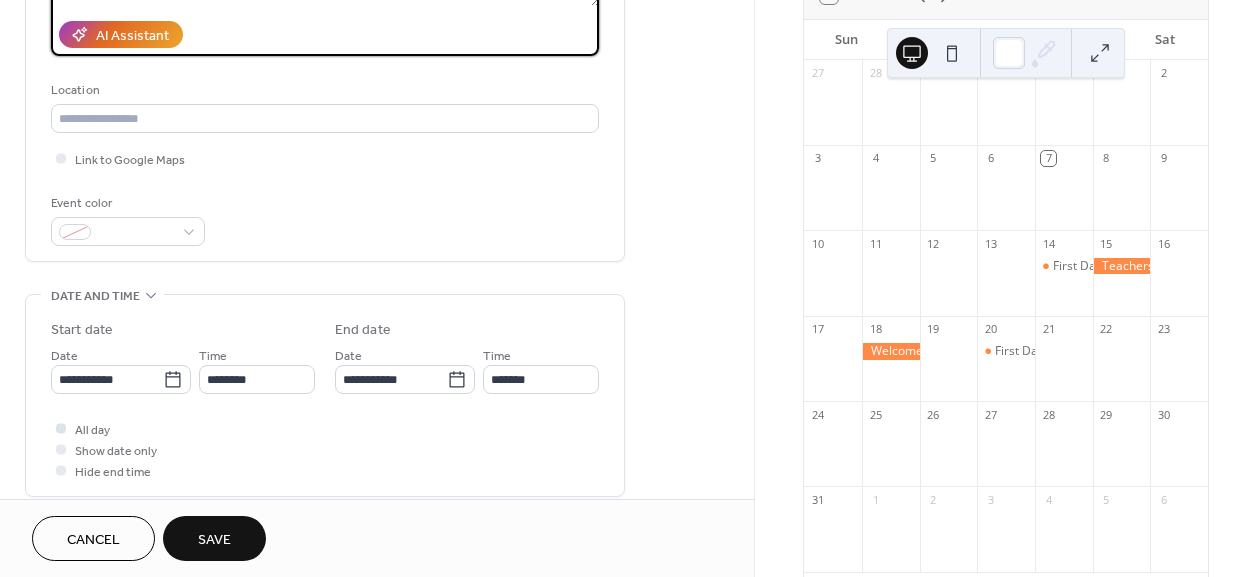 type on "**********" 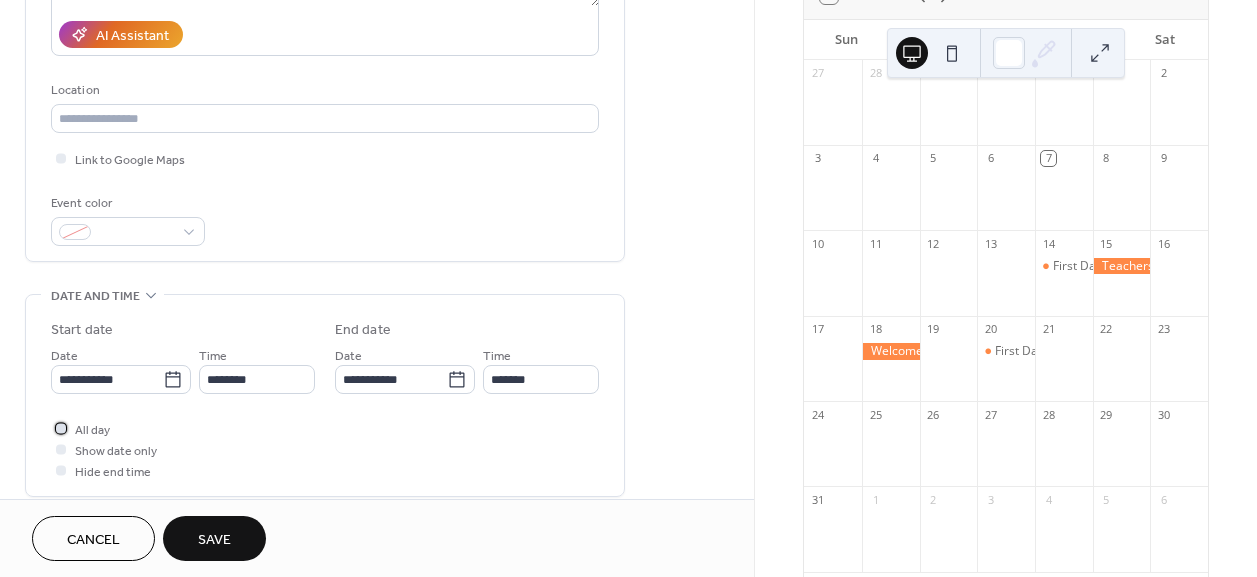click at bounding box center (61, 428) 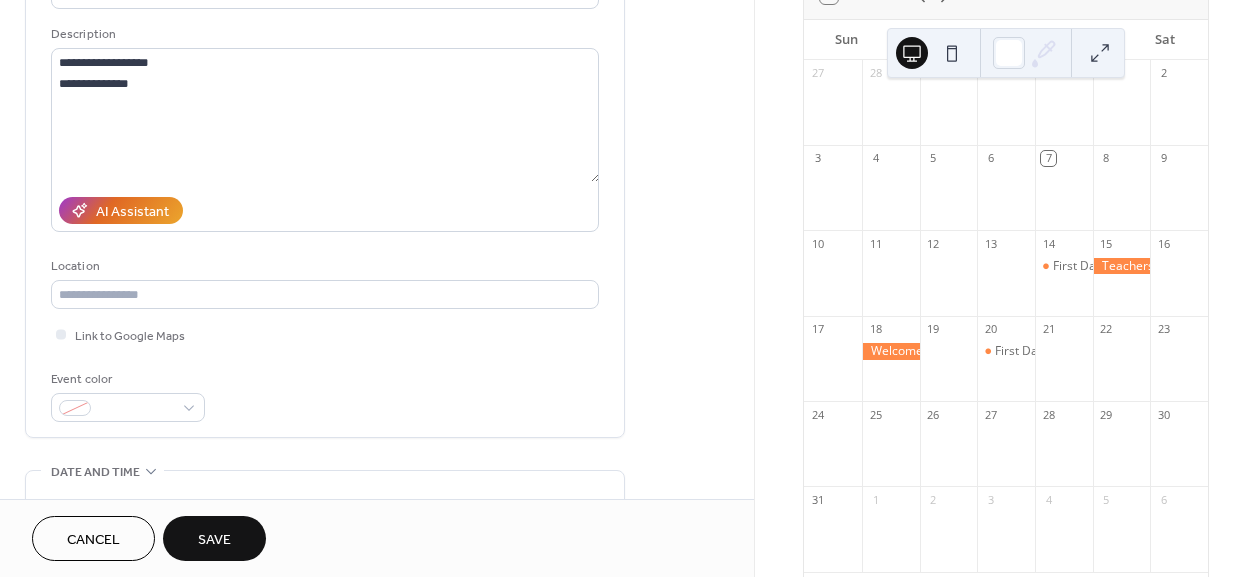 scroll, scrollTop: 174, scrollLeft: 0, axis: vertical 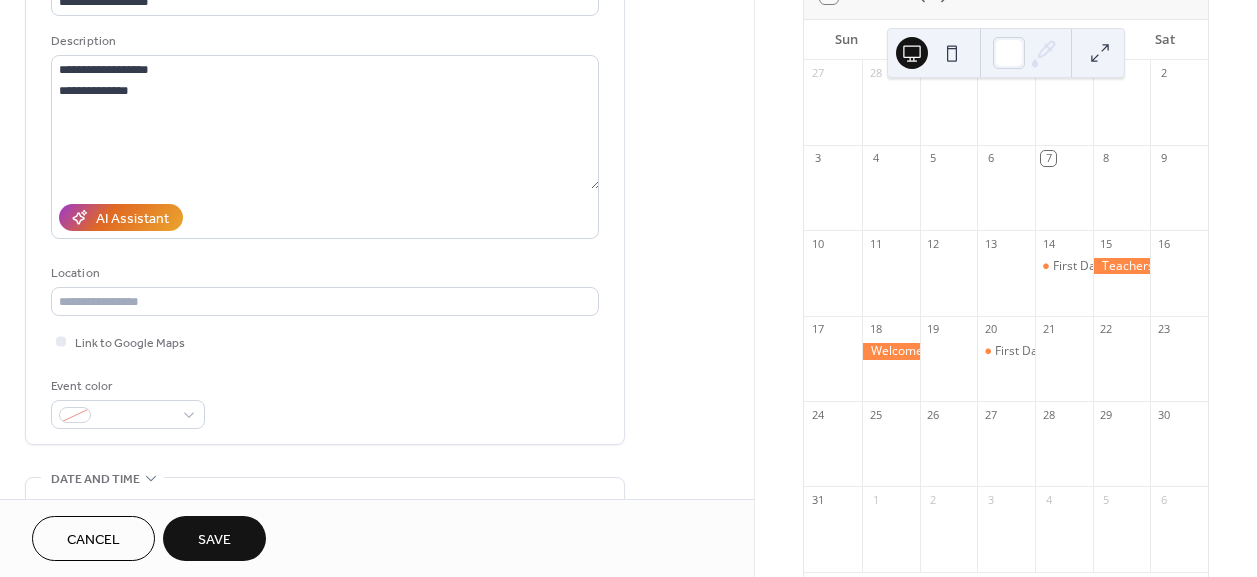 click on "Save" at bounding box center (214, 540) 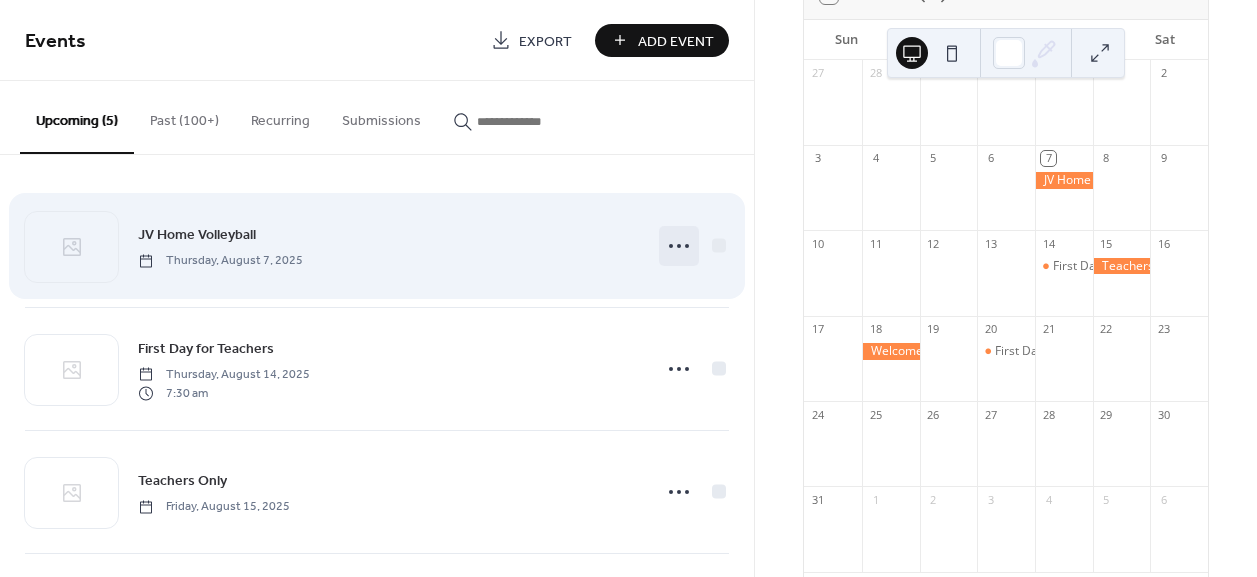 click 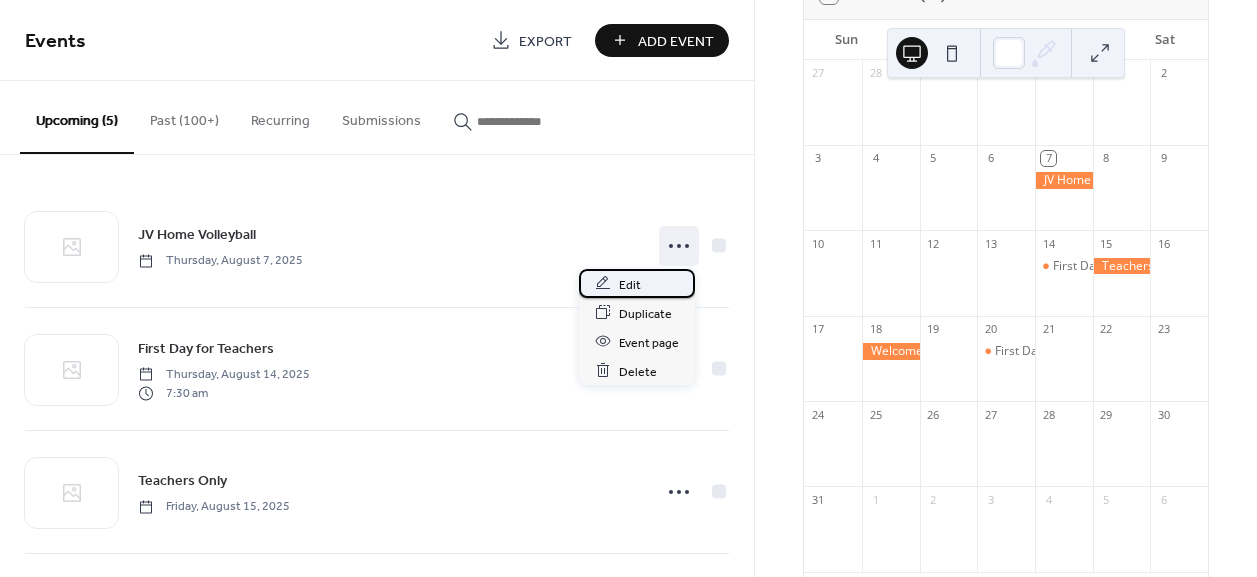 click on "Edit" at bounding box center (630, 284) 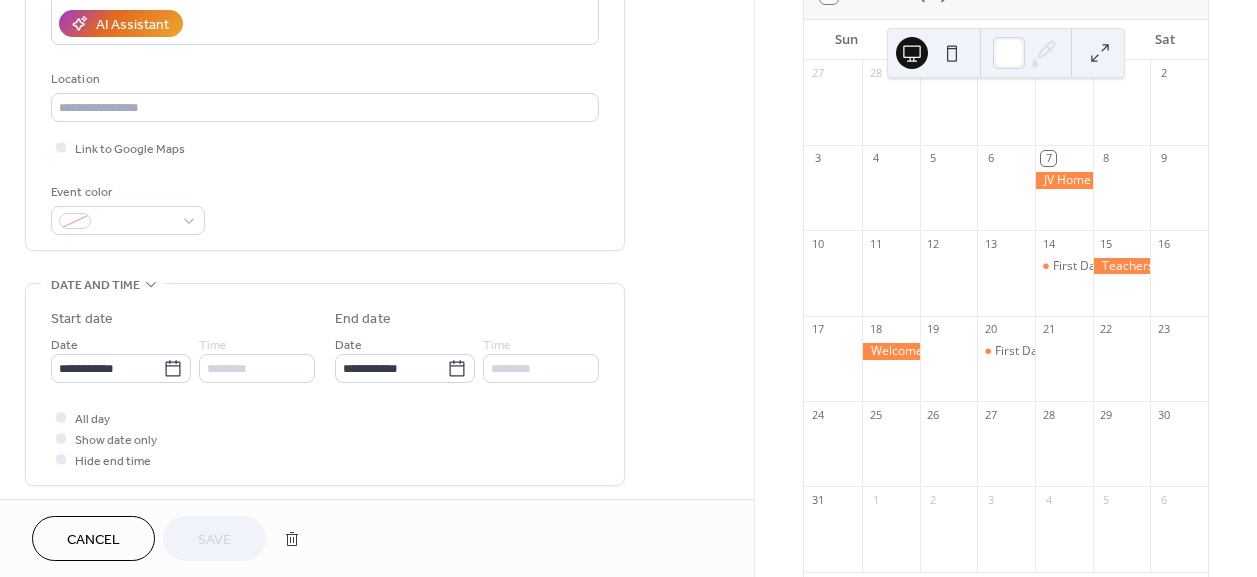 scroll, scrollTop: 374, scrollLeft: 0, axis: vertical 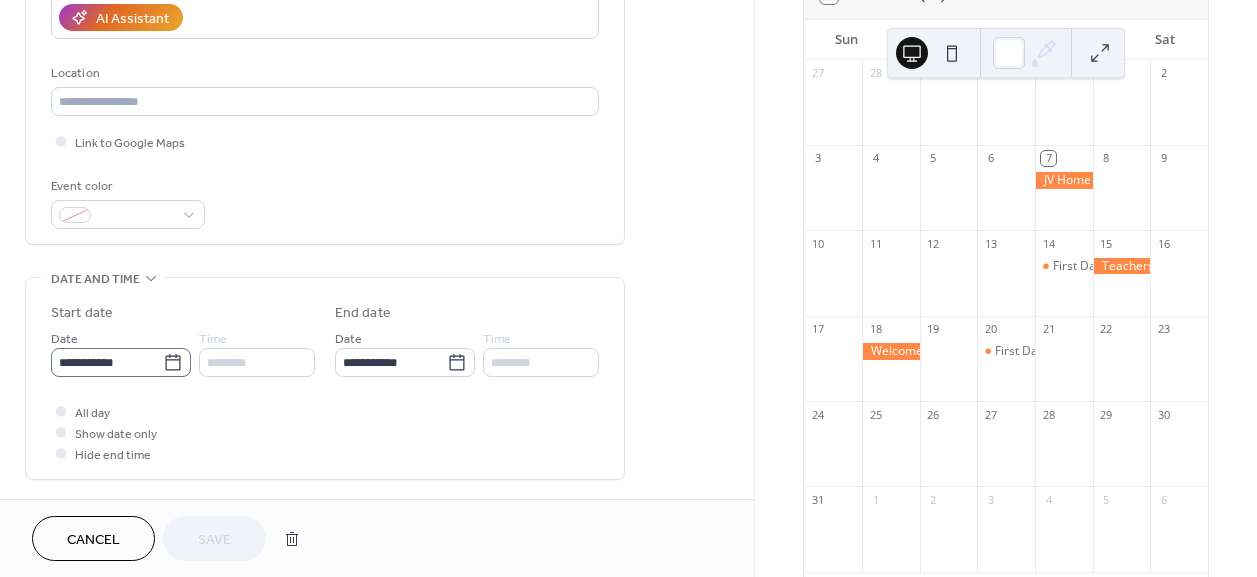 click 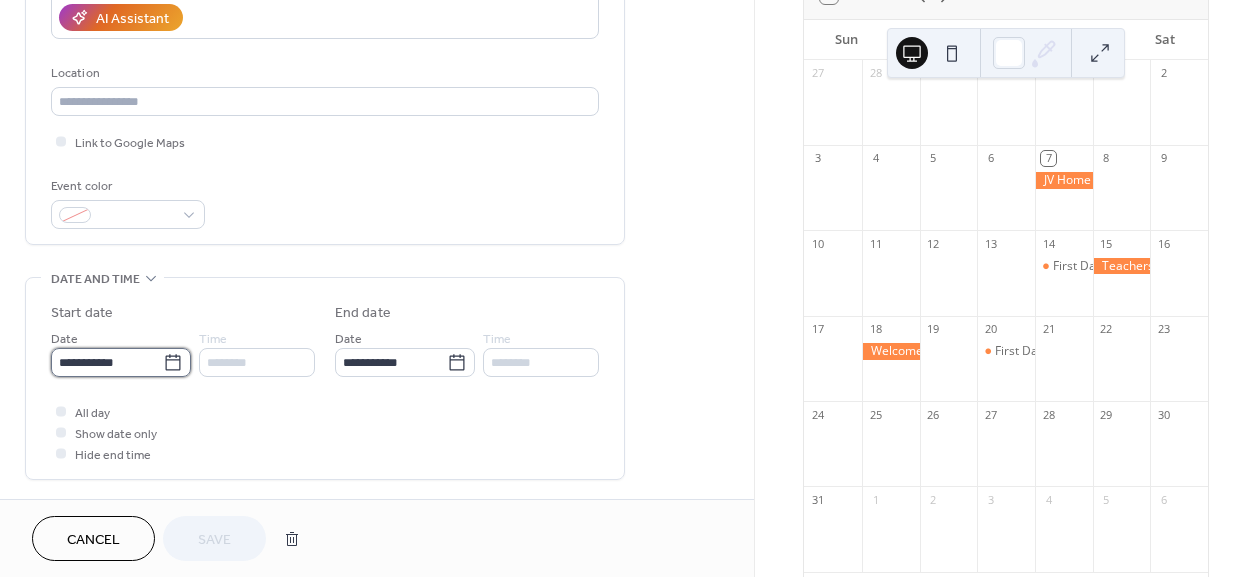 click on "**********" at bounding box center (107, 362) 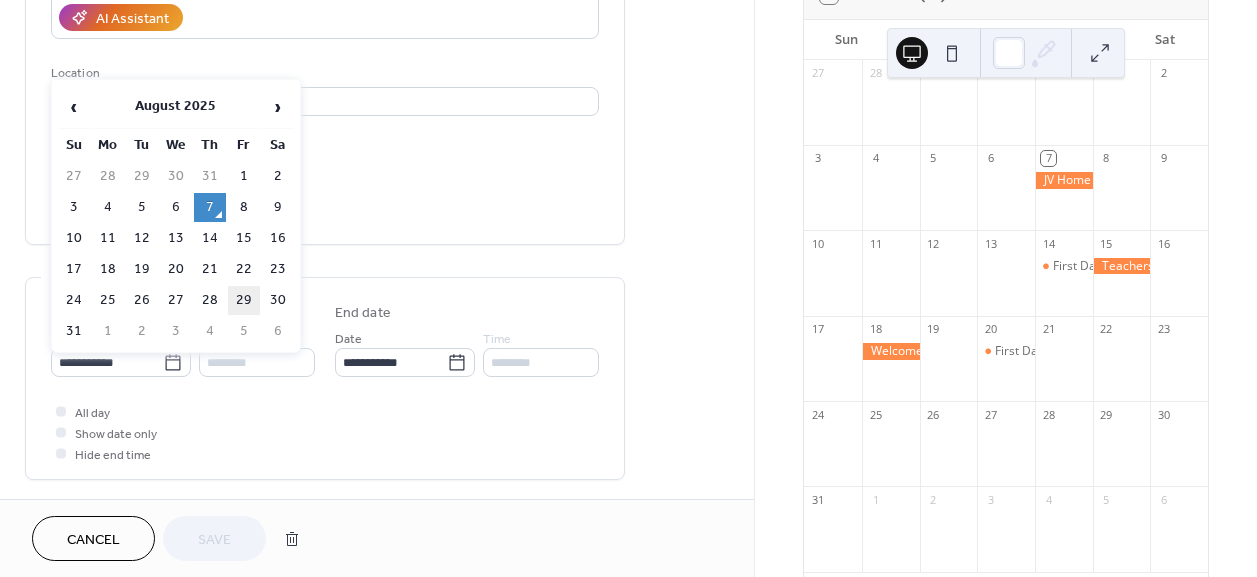 click on "29" at bounding box center (244, 300) 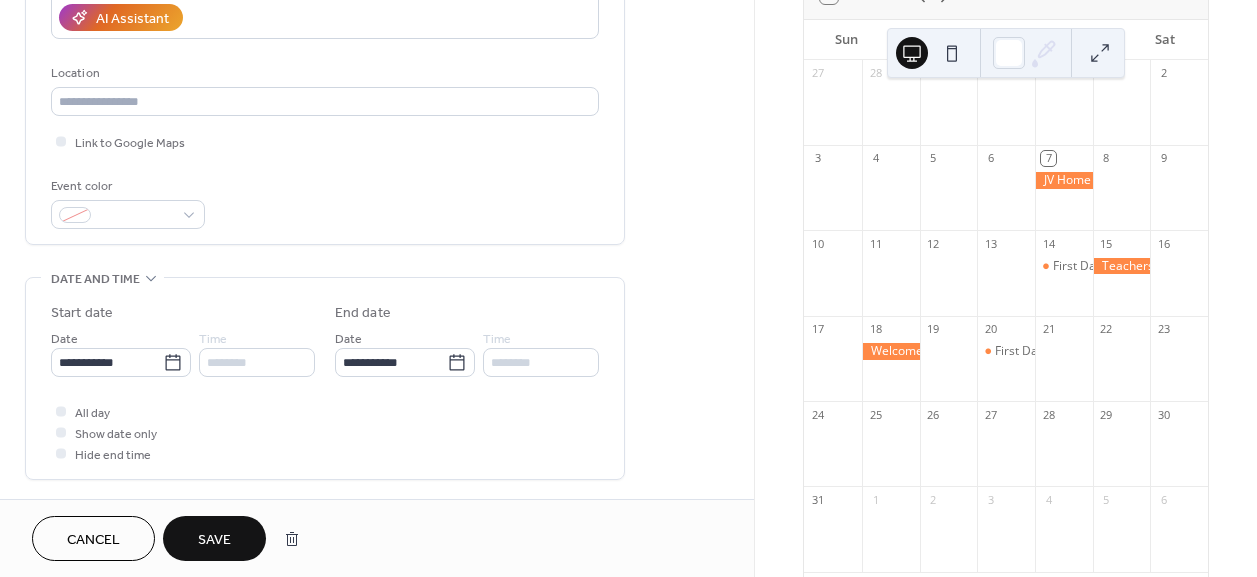 click on "Save" at bounding box center (214, 540) 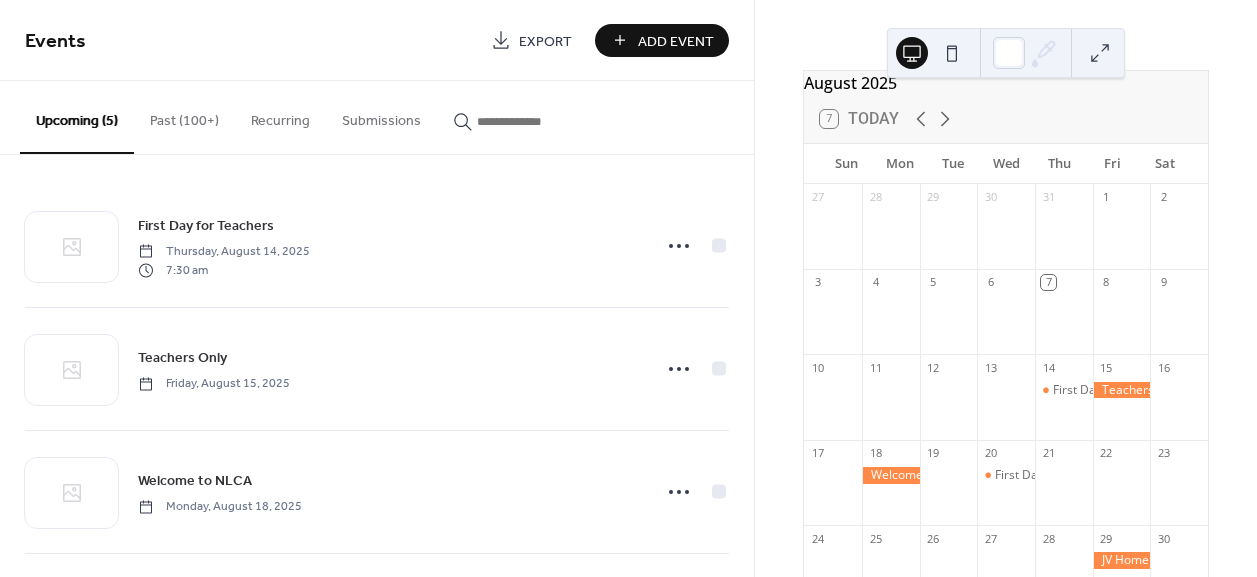 scroll, scrollTop: 0, scrollLeft: 0, axis: both 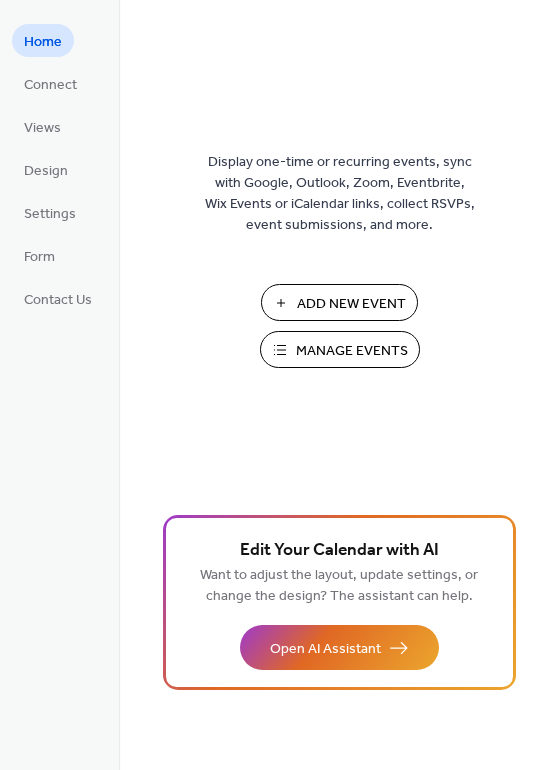 click on "Manage Events" at bounding box center (352, 351) 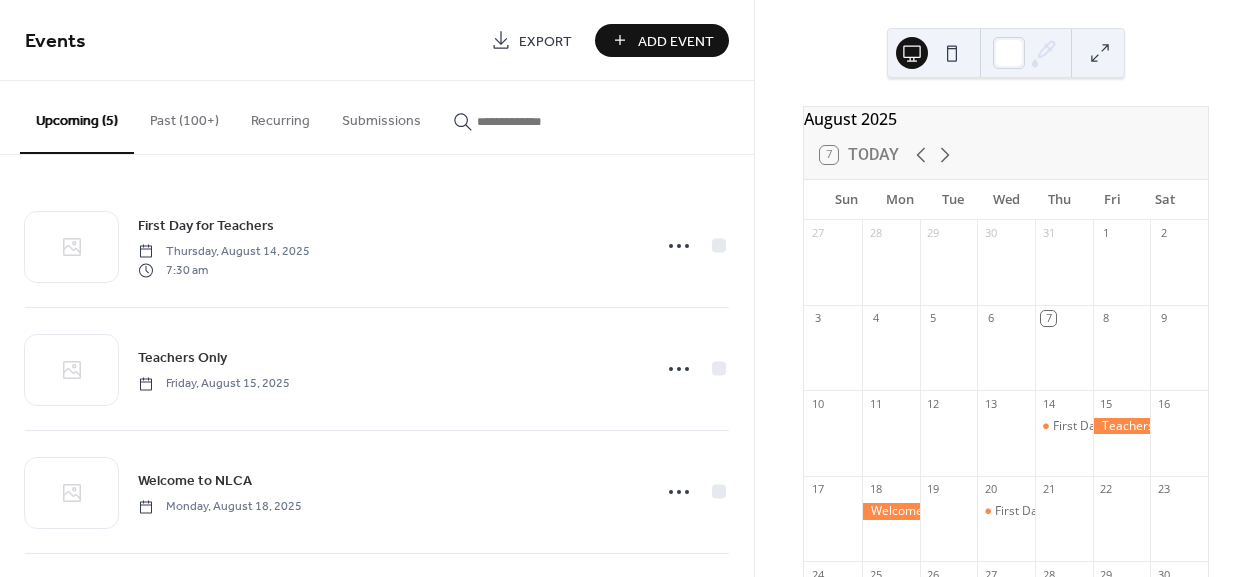 scroll, scrollTop: 0, scrollLeft: 0, axis: both 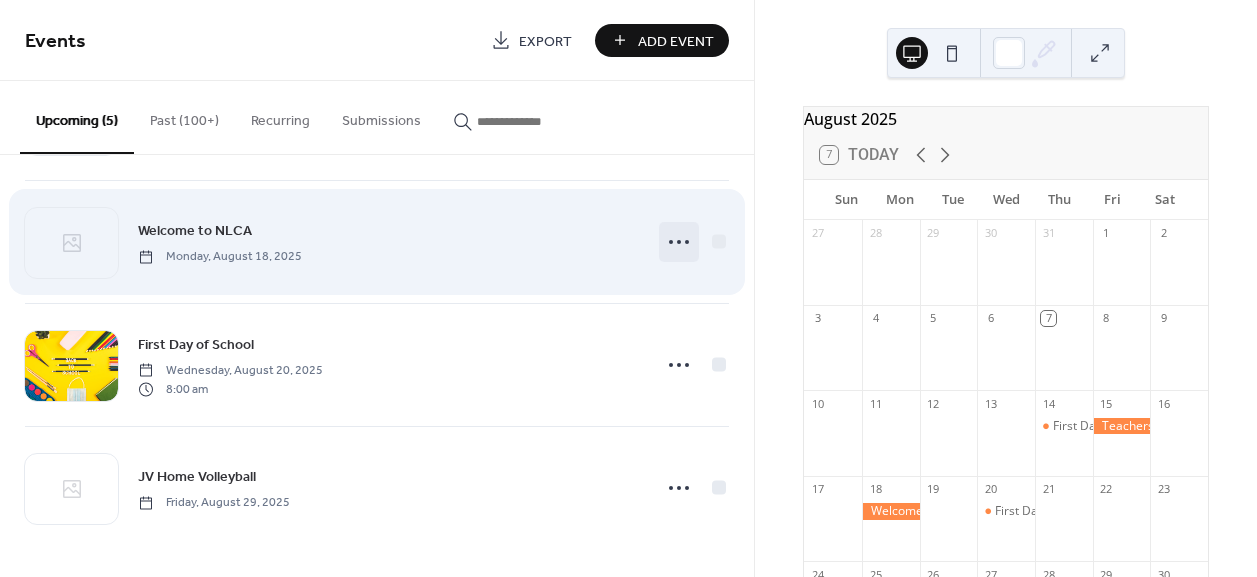click 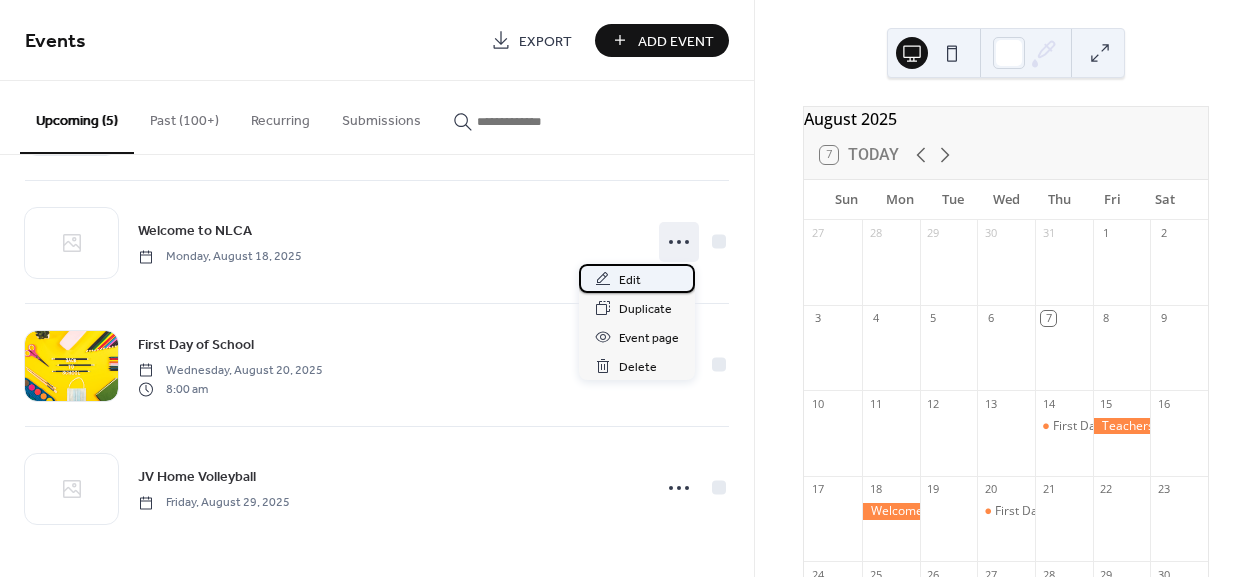 click on "Edit" at bounding box center (630, 280) 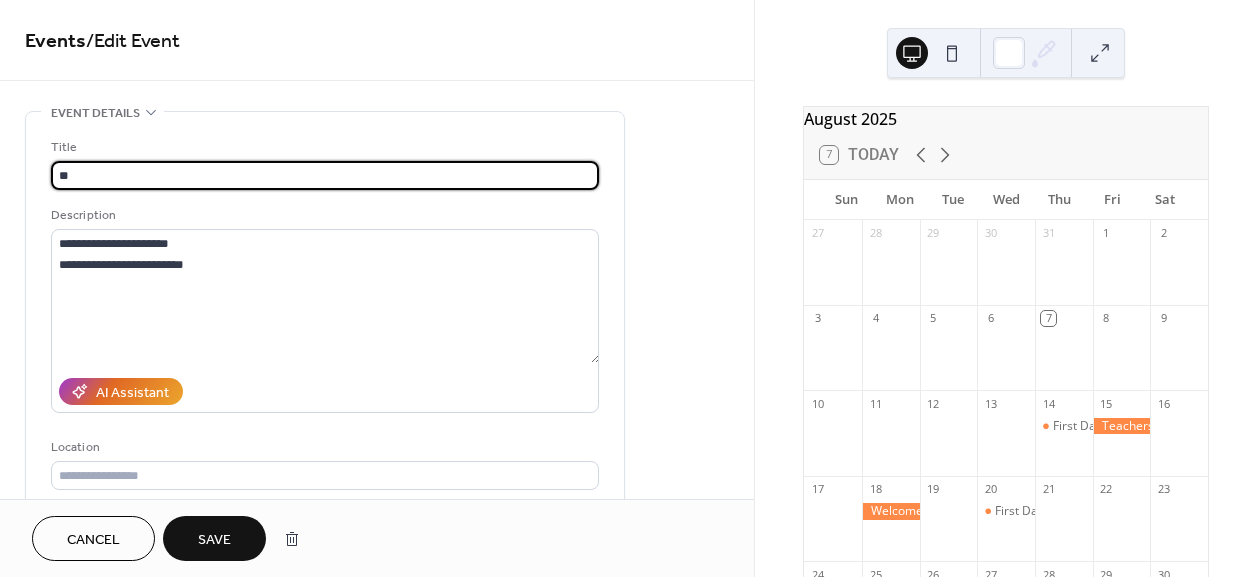 type on "*" 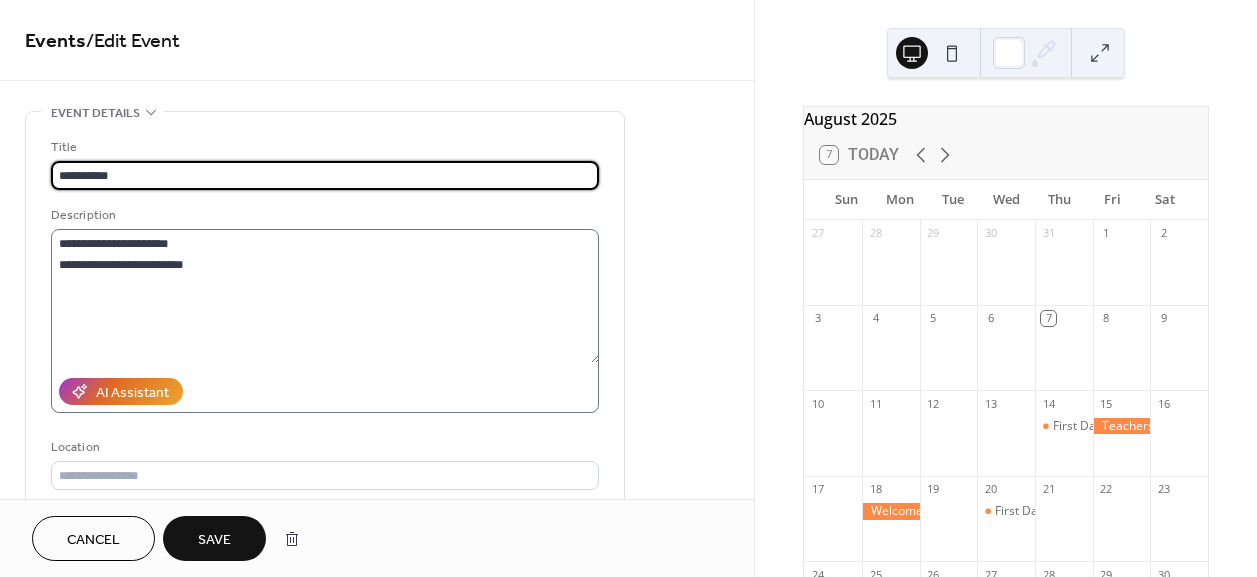 type on "**********" 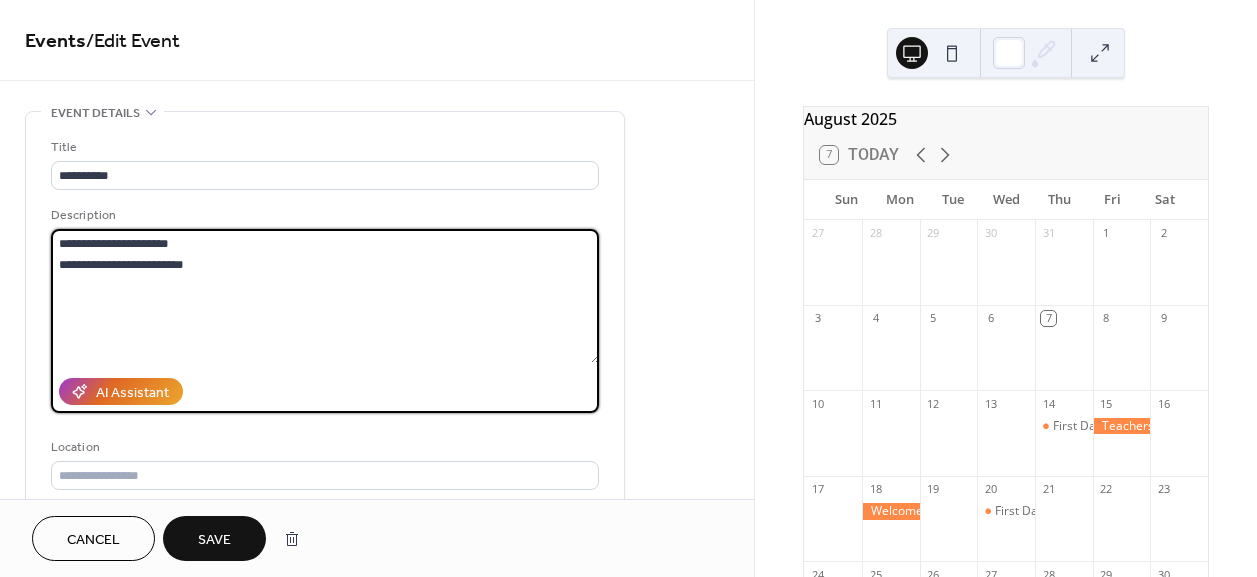 click on "**********" at bounding box center (325, 296) 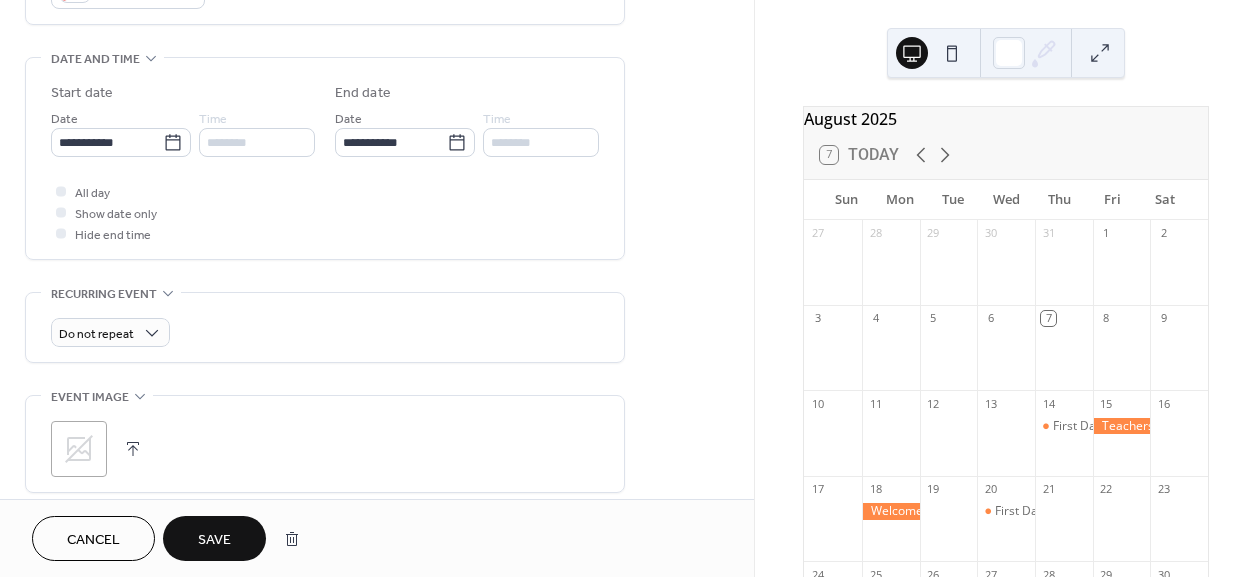 scroll, scrollTop: 607, scrollLeft: 0, axis: vertical 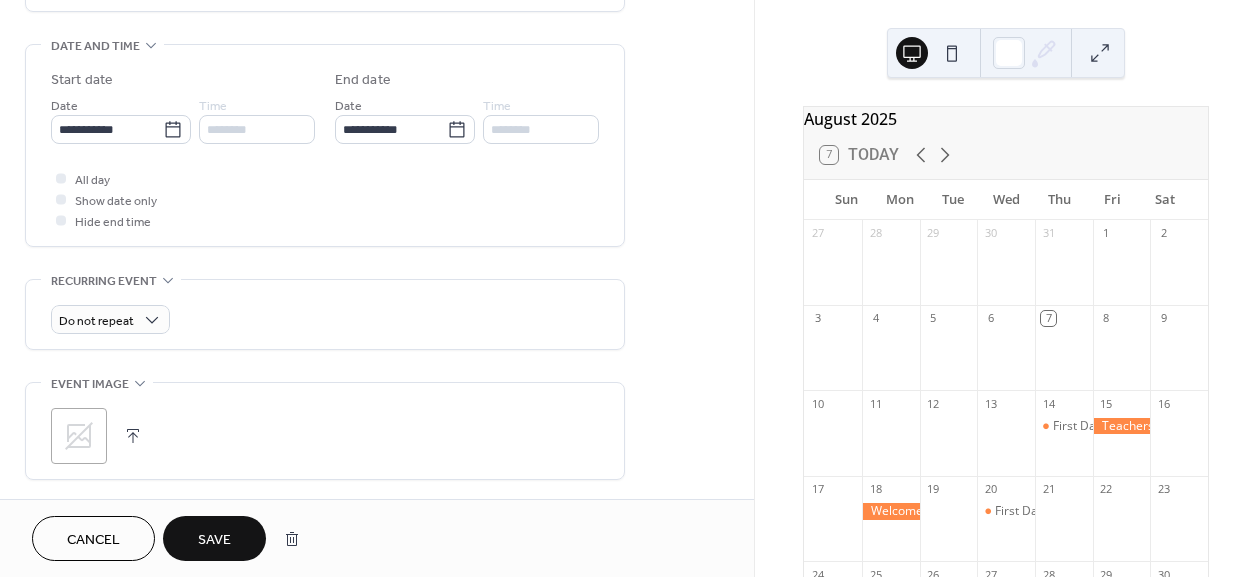 type on "**********" 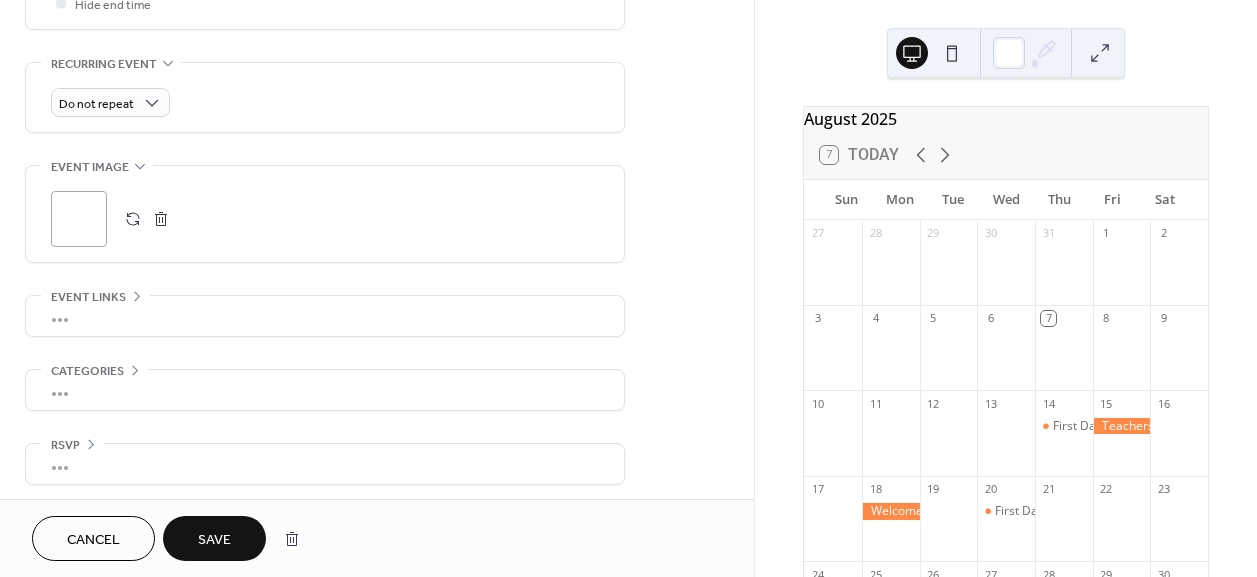 scroll, scrollTop: 826, scrollLeft: 0, axis: vertical 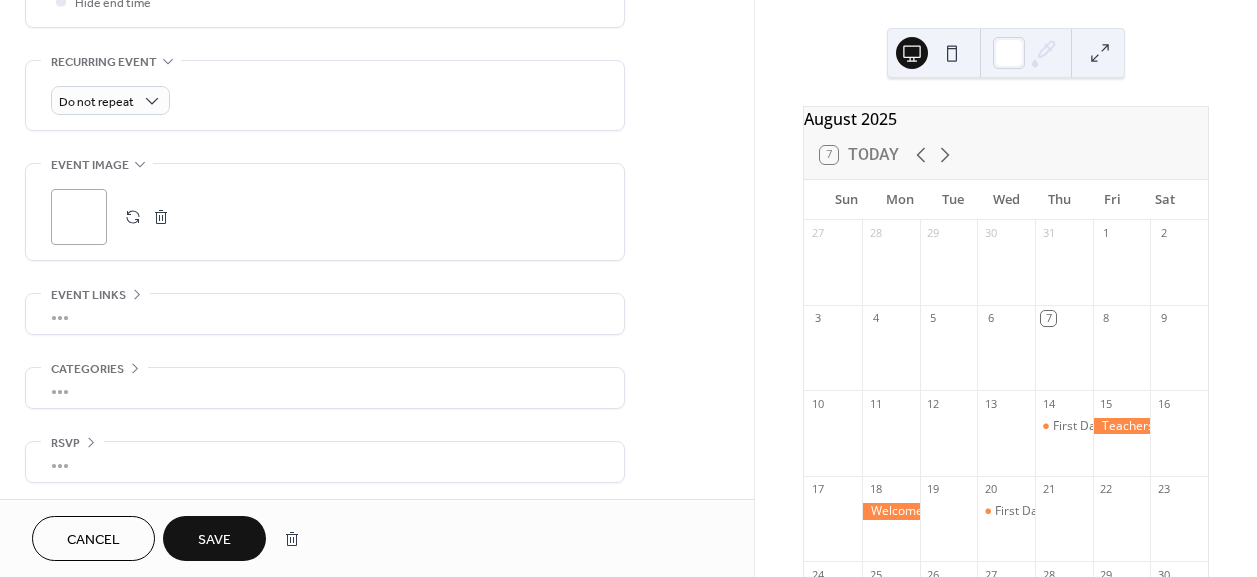 click on "Save" at bounding box center [214, 540] 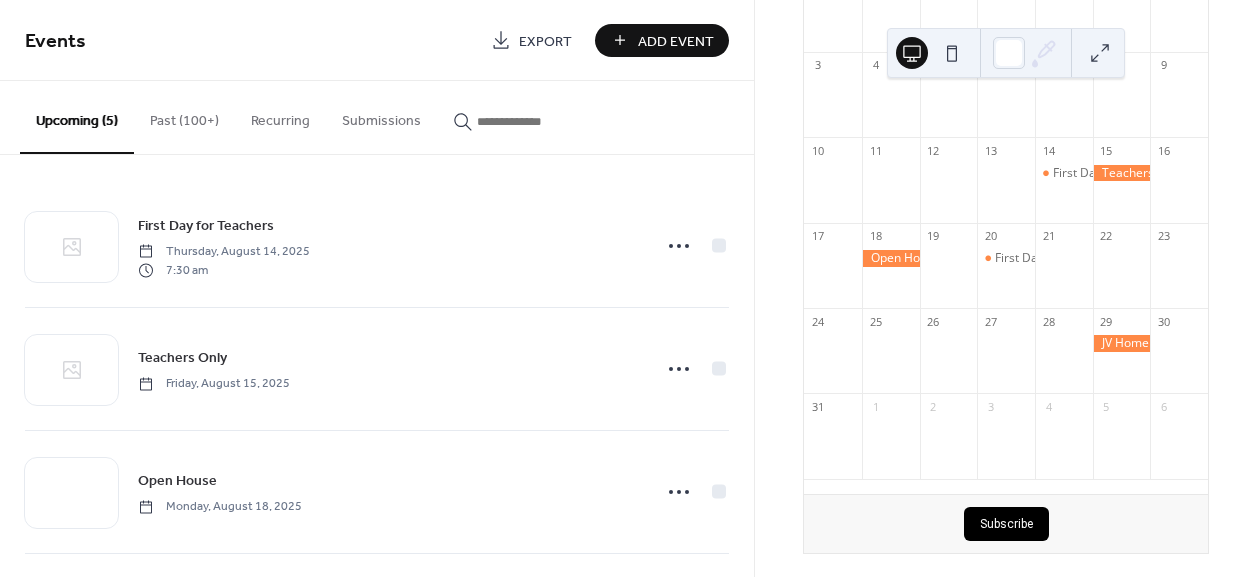 scroll, scrollTop: 272, scrollLeft: 0, axis: vertical 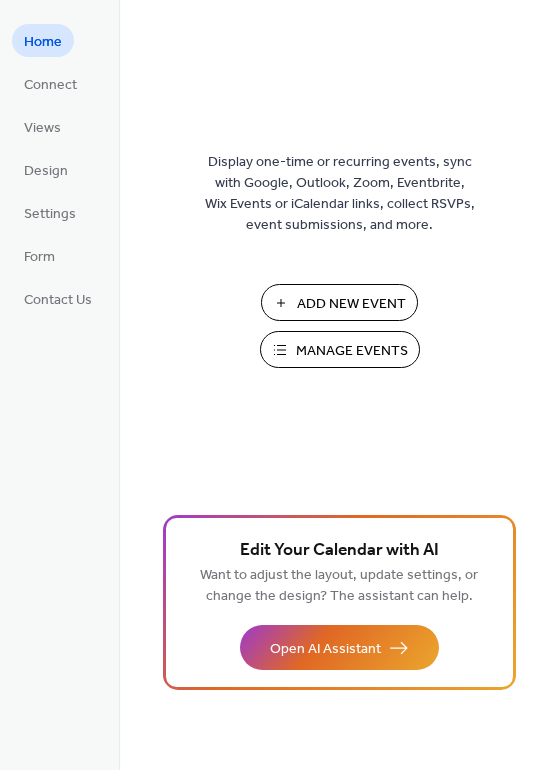 click on "Manage Events" at bounding box center (352, 351) 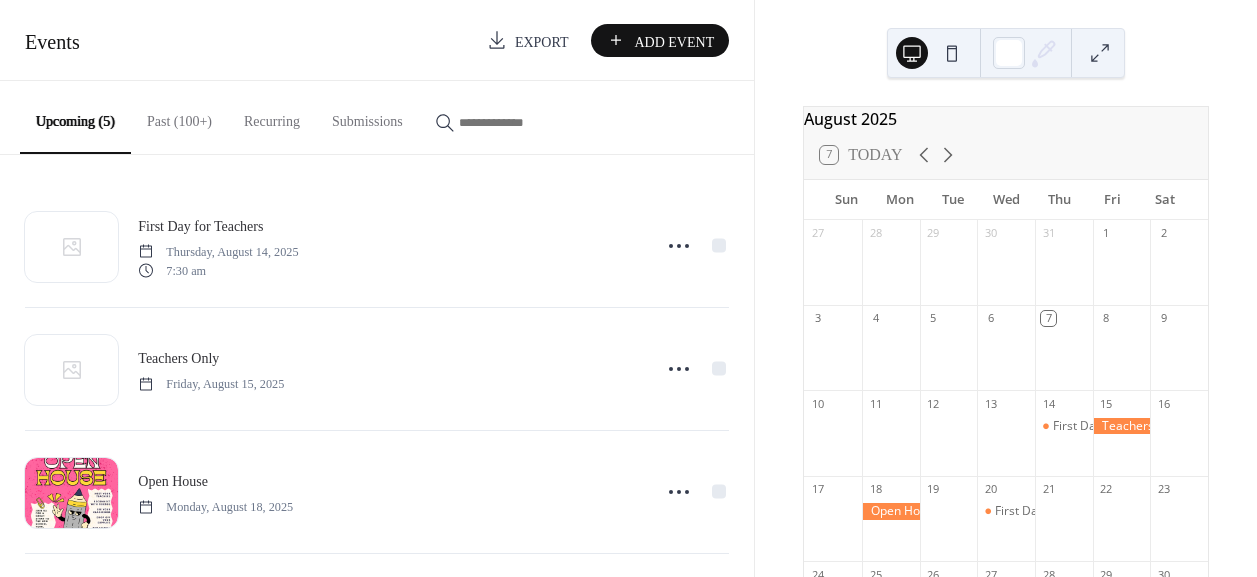 scroll, scrollTop: 0, scrollLeft: 0, axis: both 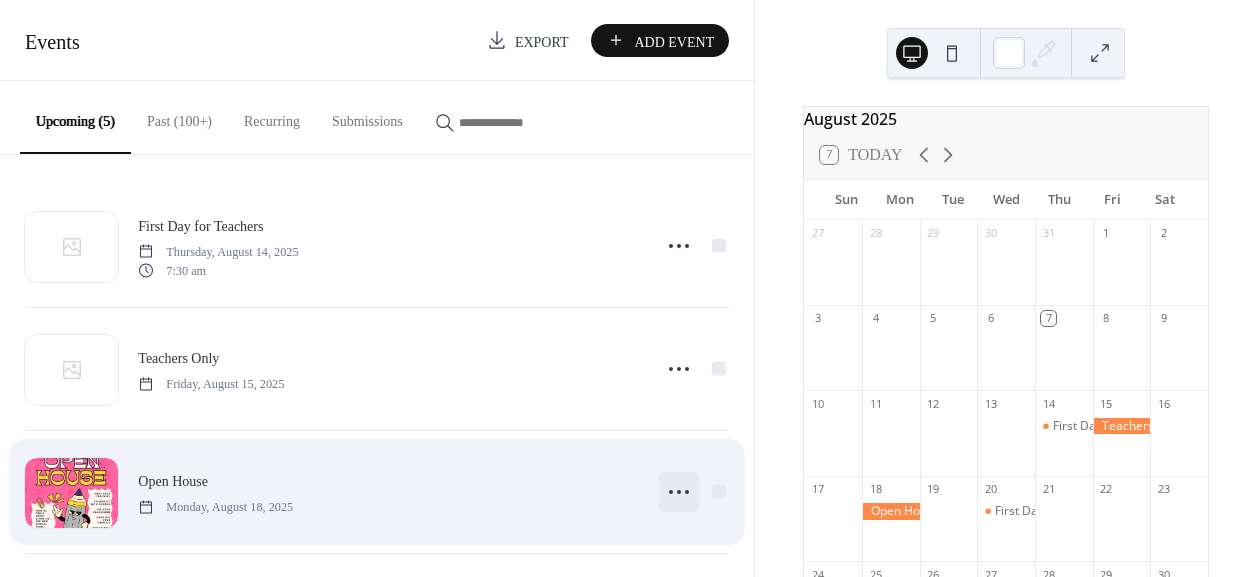 click 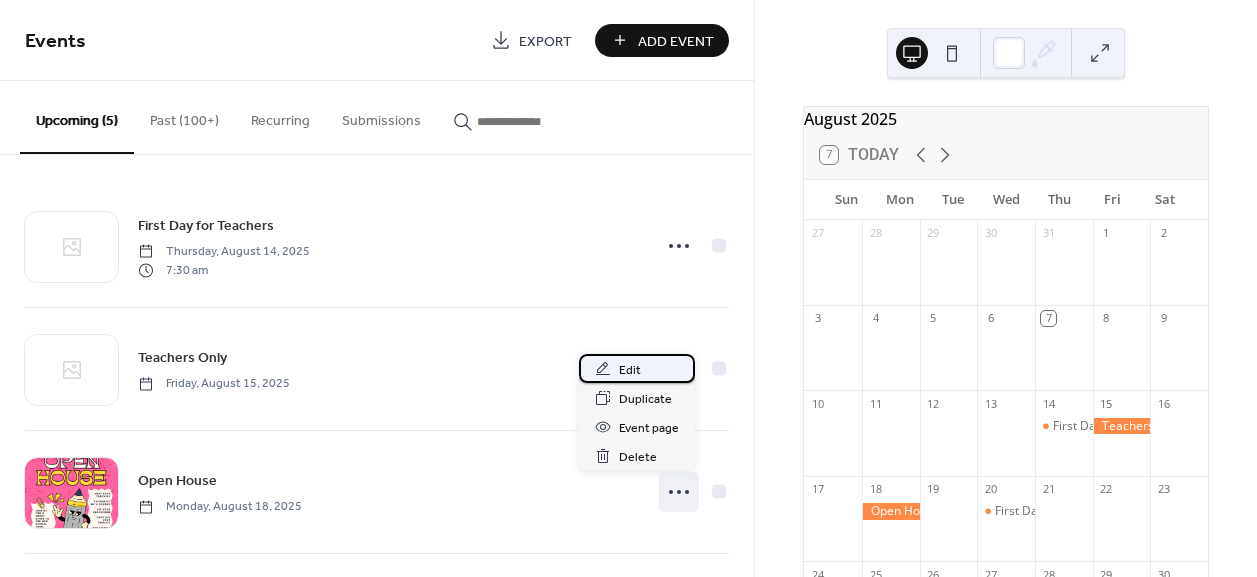 click on "Edit" at bounding box center [637, 368] 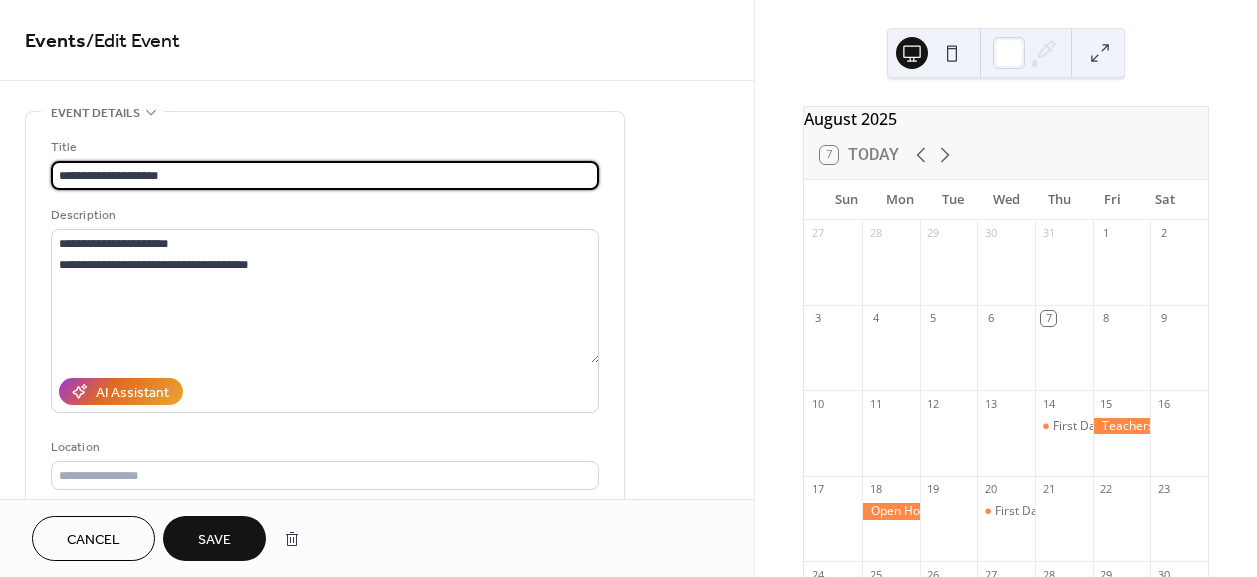 type on "**********" 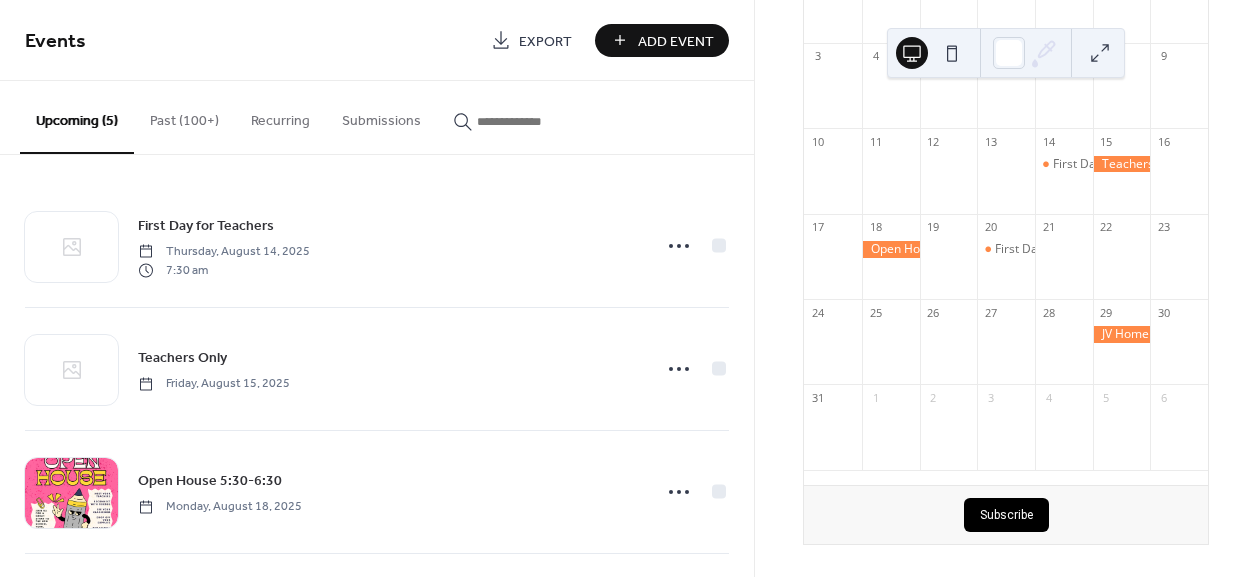 scroll, scrollTop: 272, scrollLeft: 0, axis: vertical 